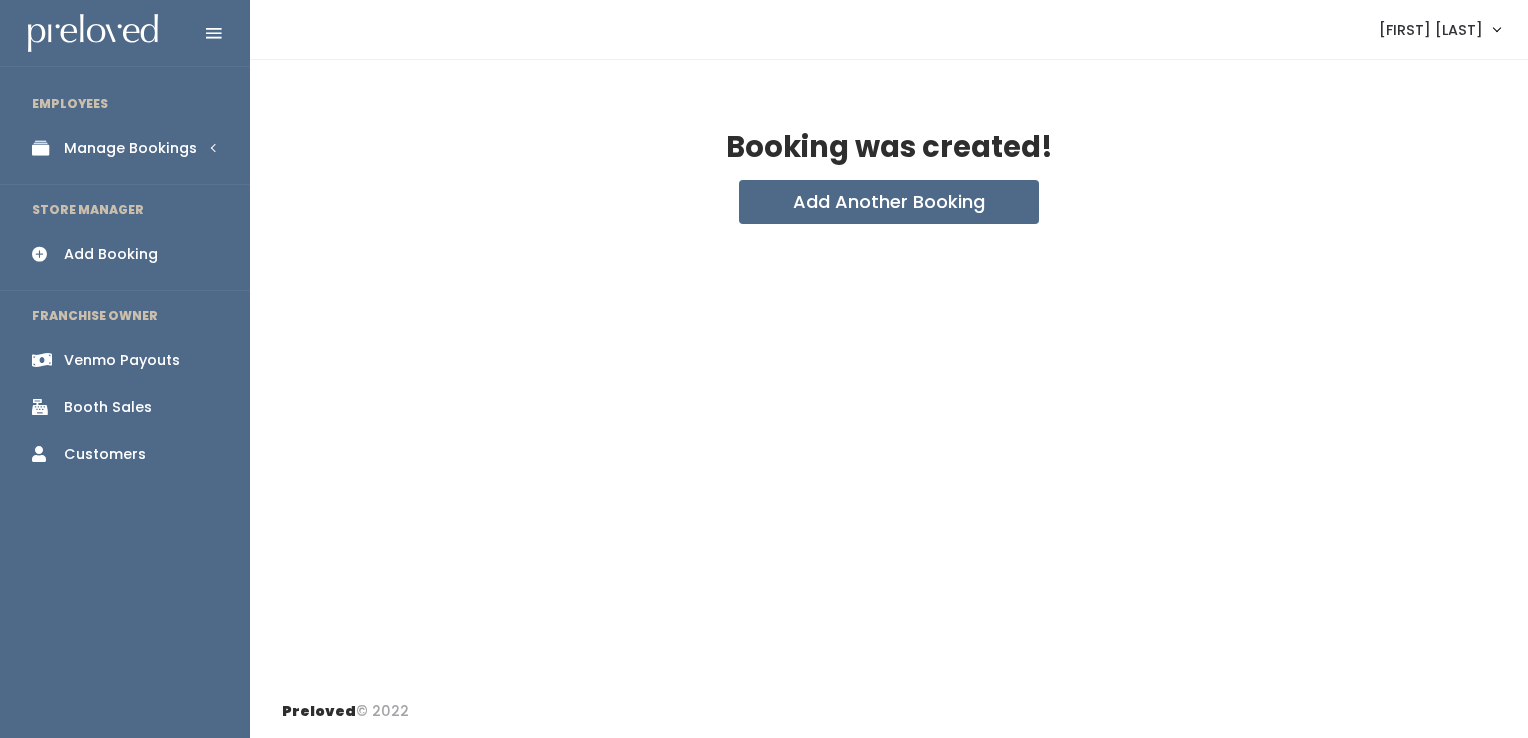 scroll, scrollTop: 0, scrollLeft: 0, axis: both 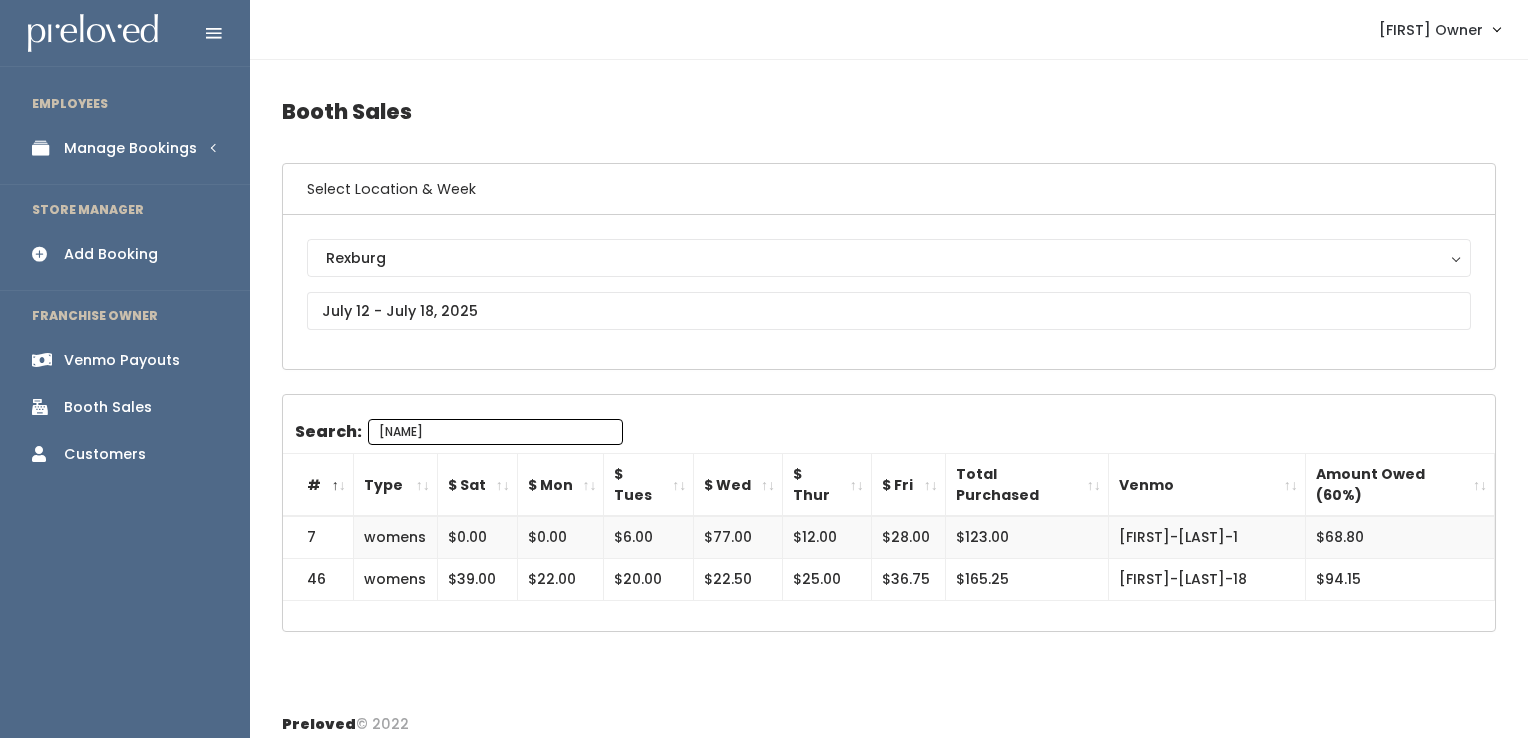 click on "Manage Bookings" at bounding box center (125, 148) 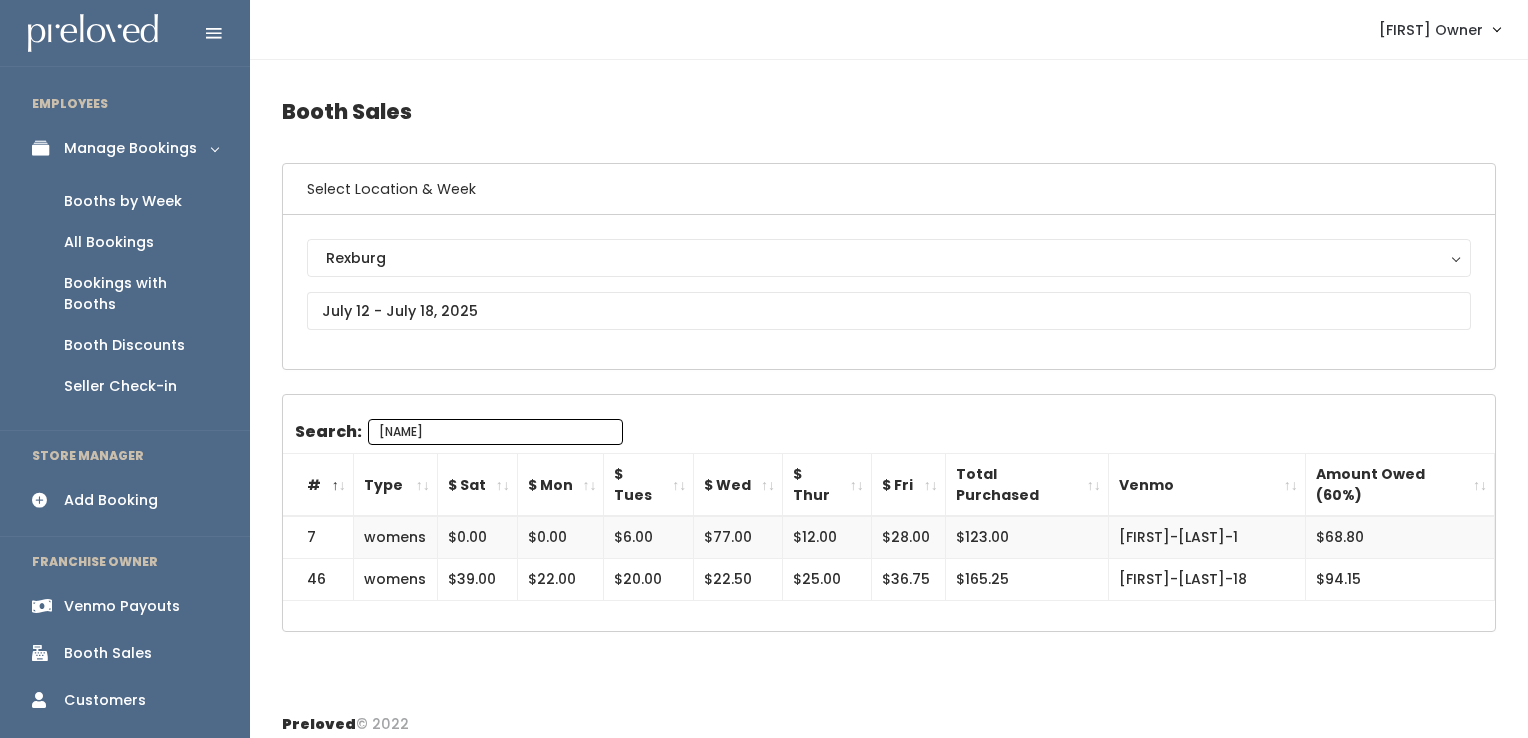 click on "Booths by Week" at bounding box center [125, 201] 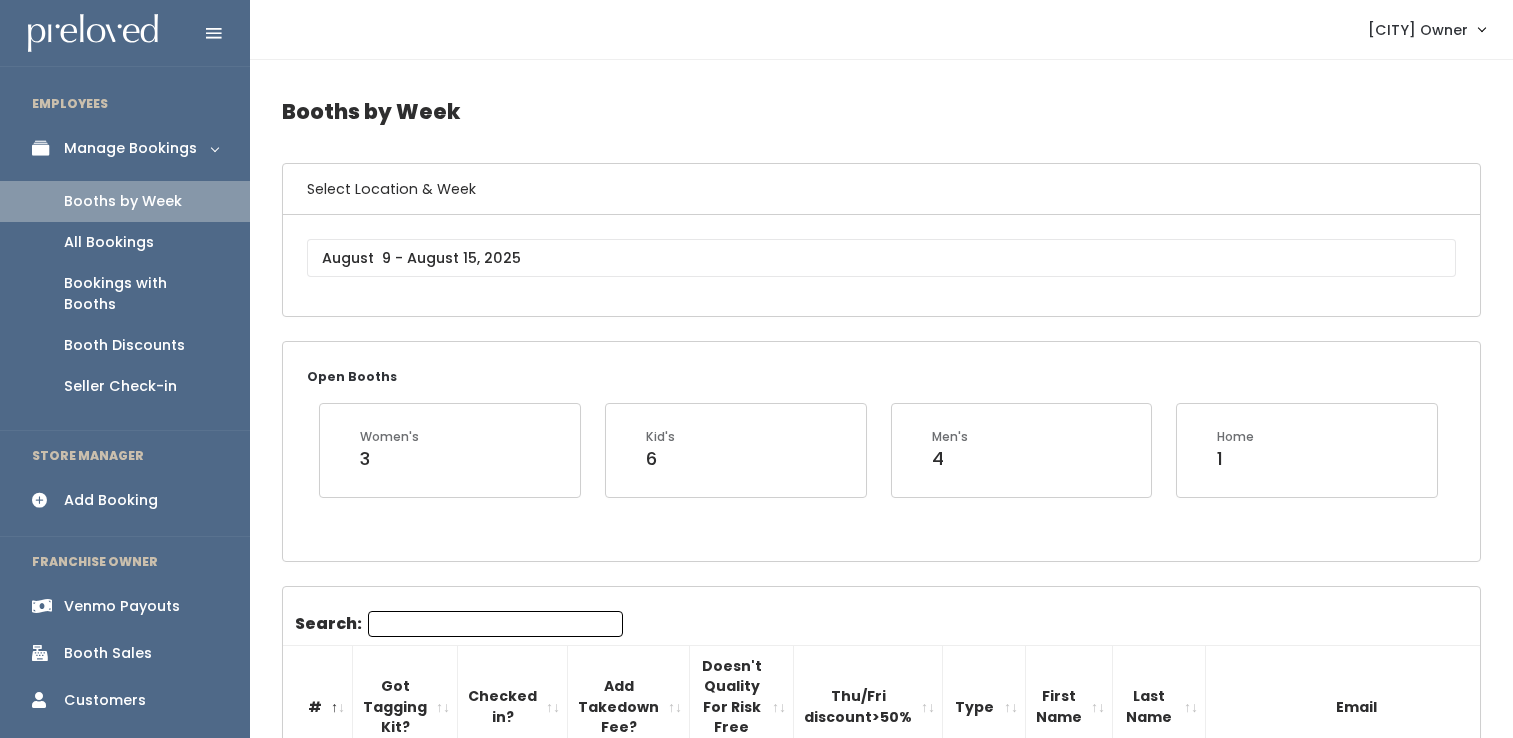 scroll, scrollTop: 0, scrollLeft: 0, axis: both 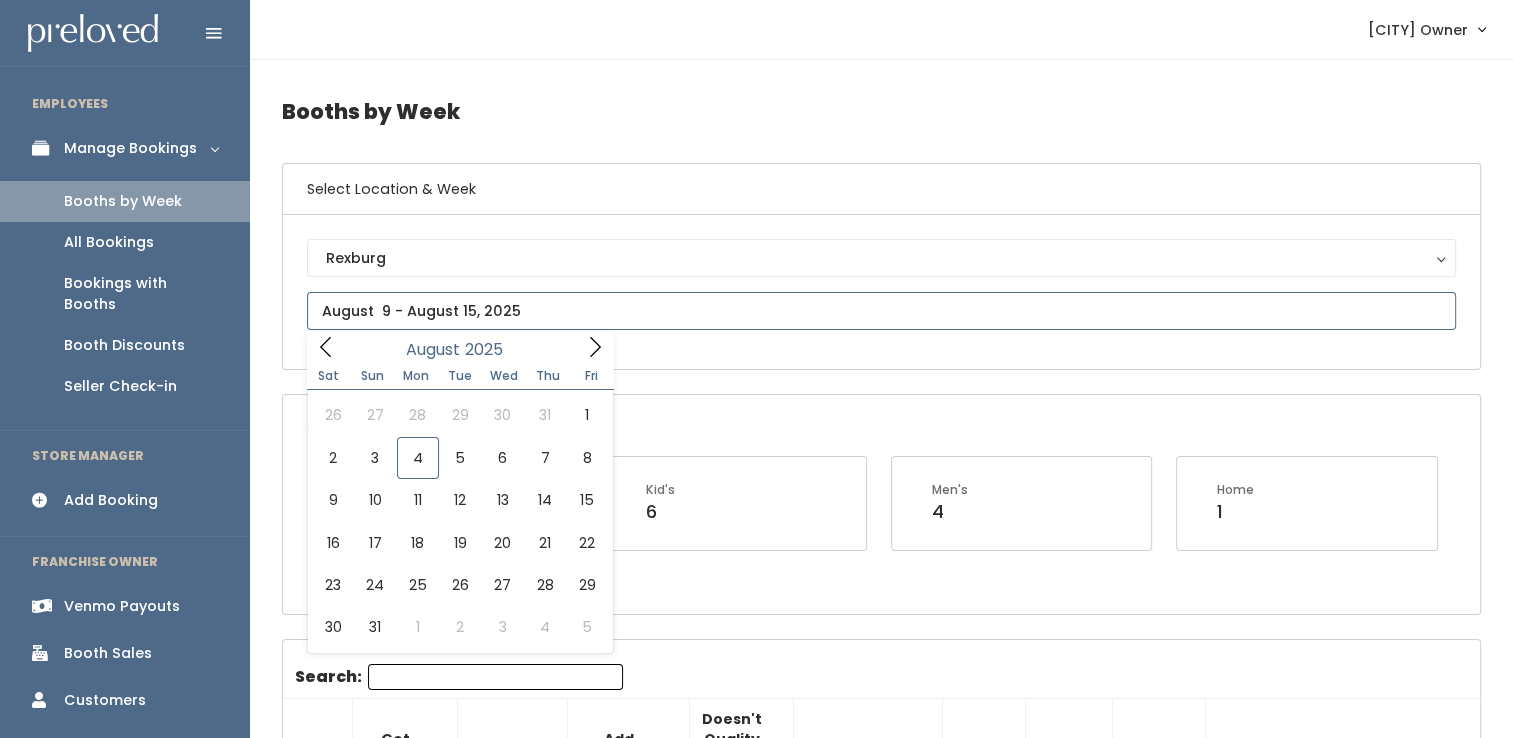 click at bounding box center (881, 311) 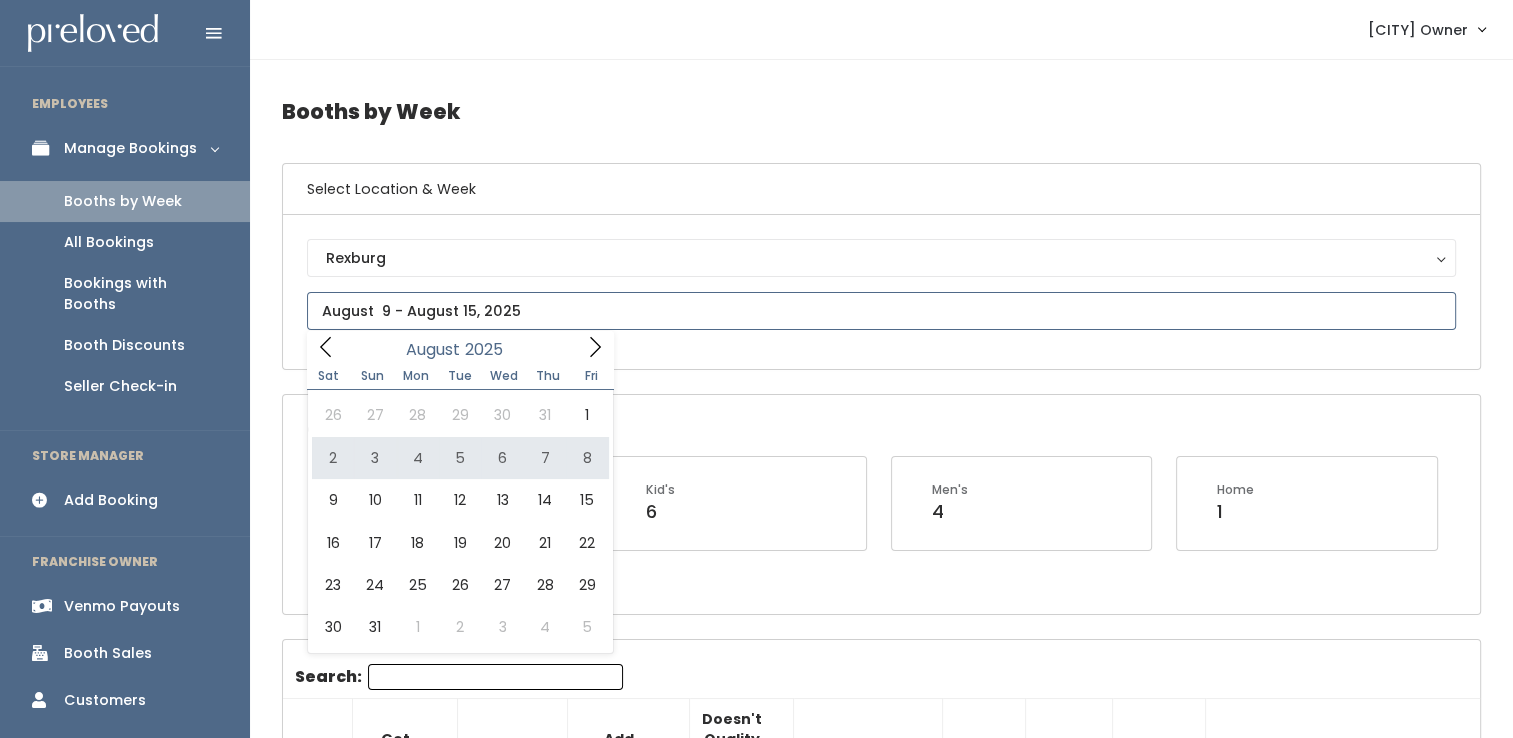 type on "August 2 to August 8" 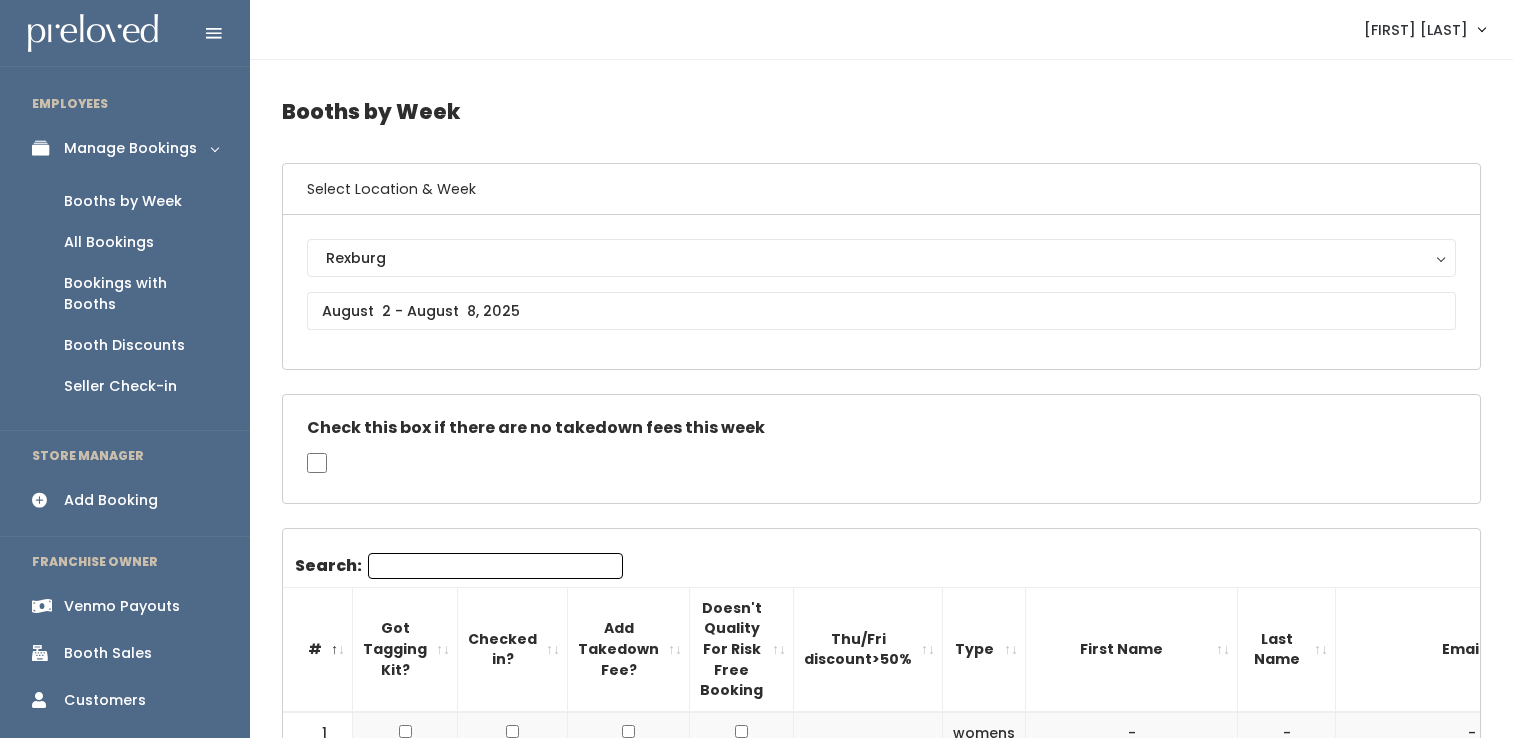 scroll, scrollTop: 1992, scrollLeft: 0, axis: vertical 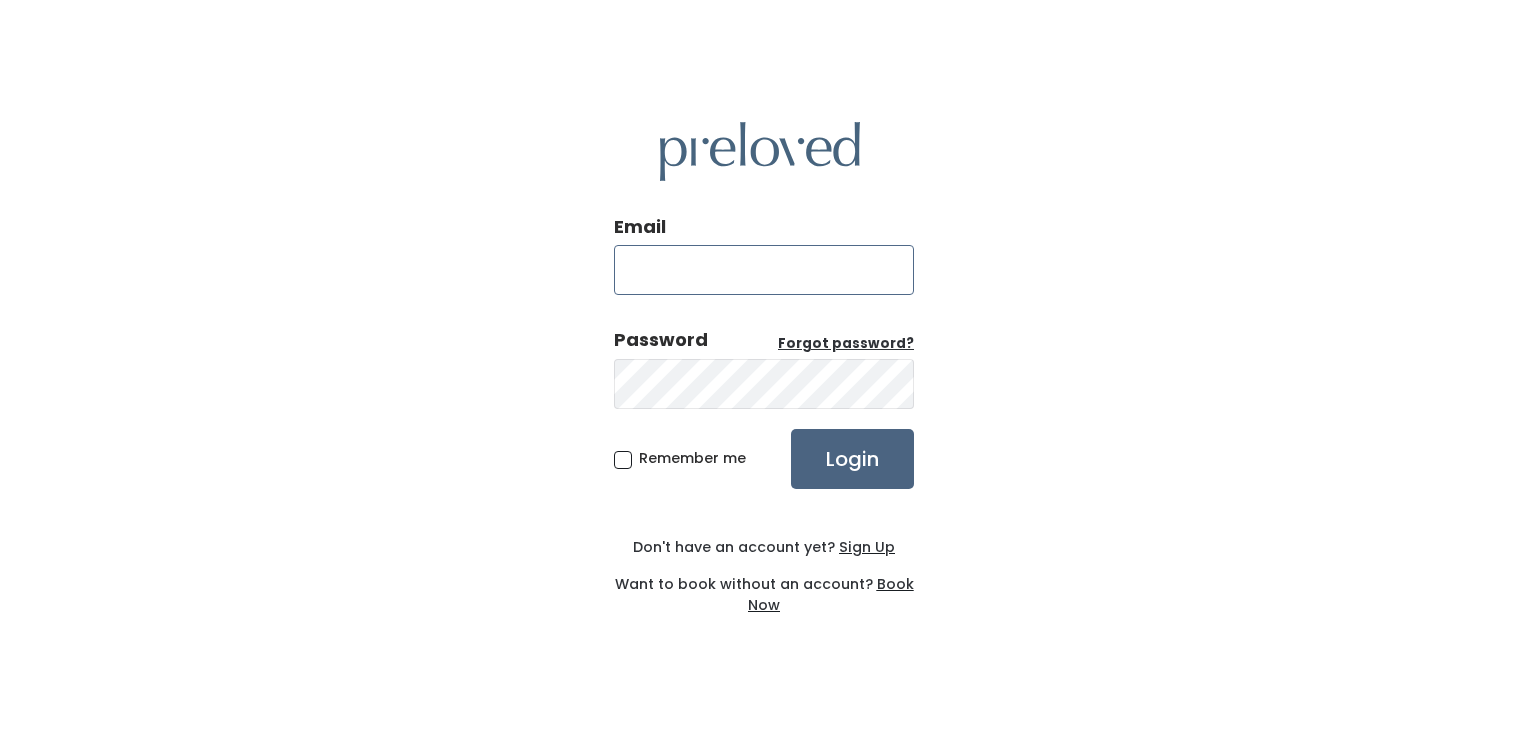 type on "rexburg.owner@preloved.love" 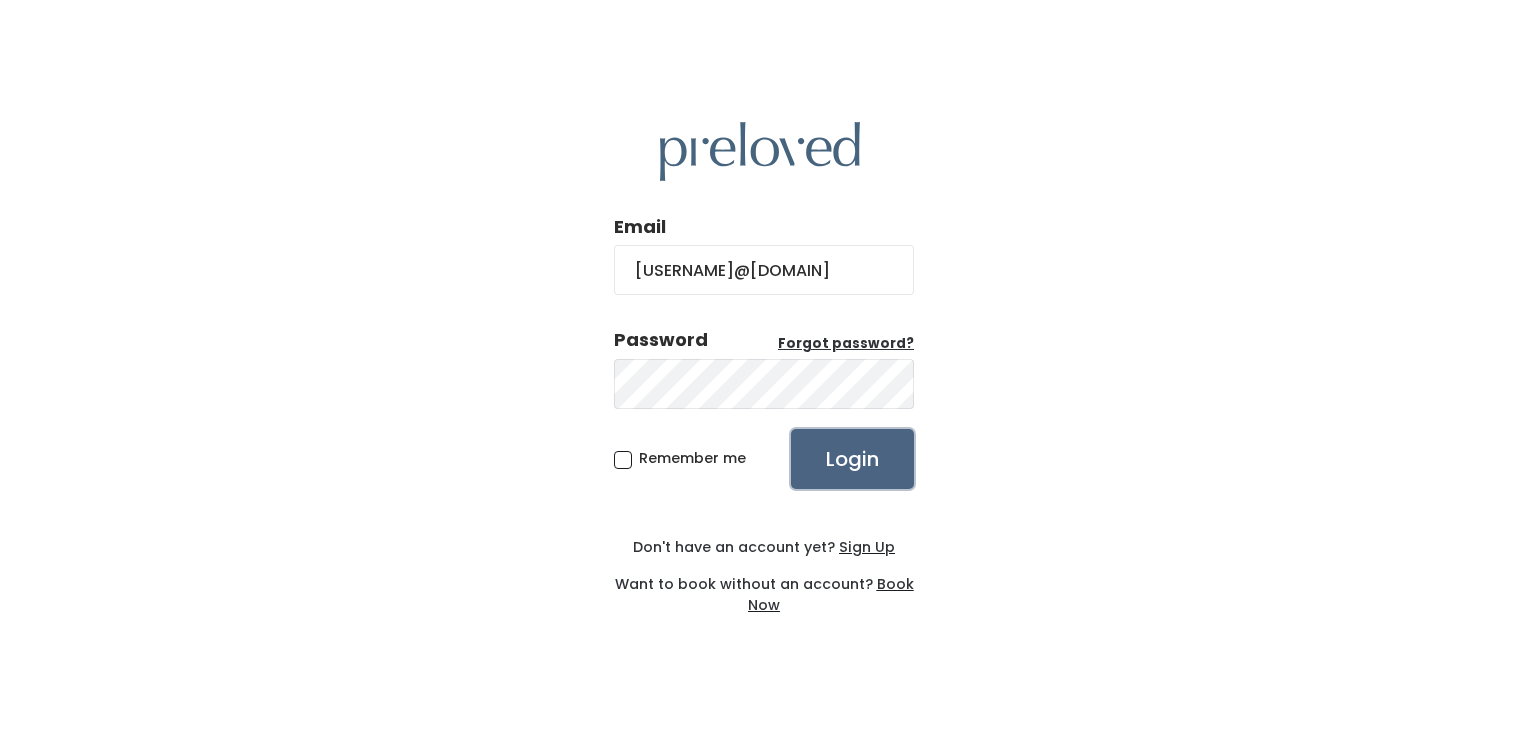 click on "Login" at bounding box center (852, 459) 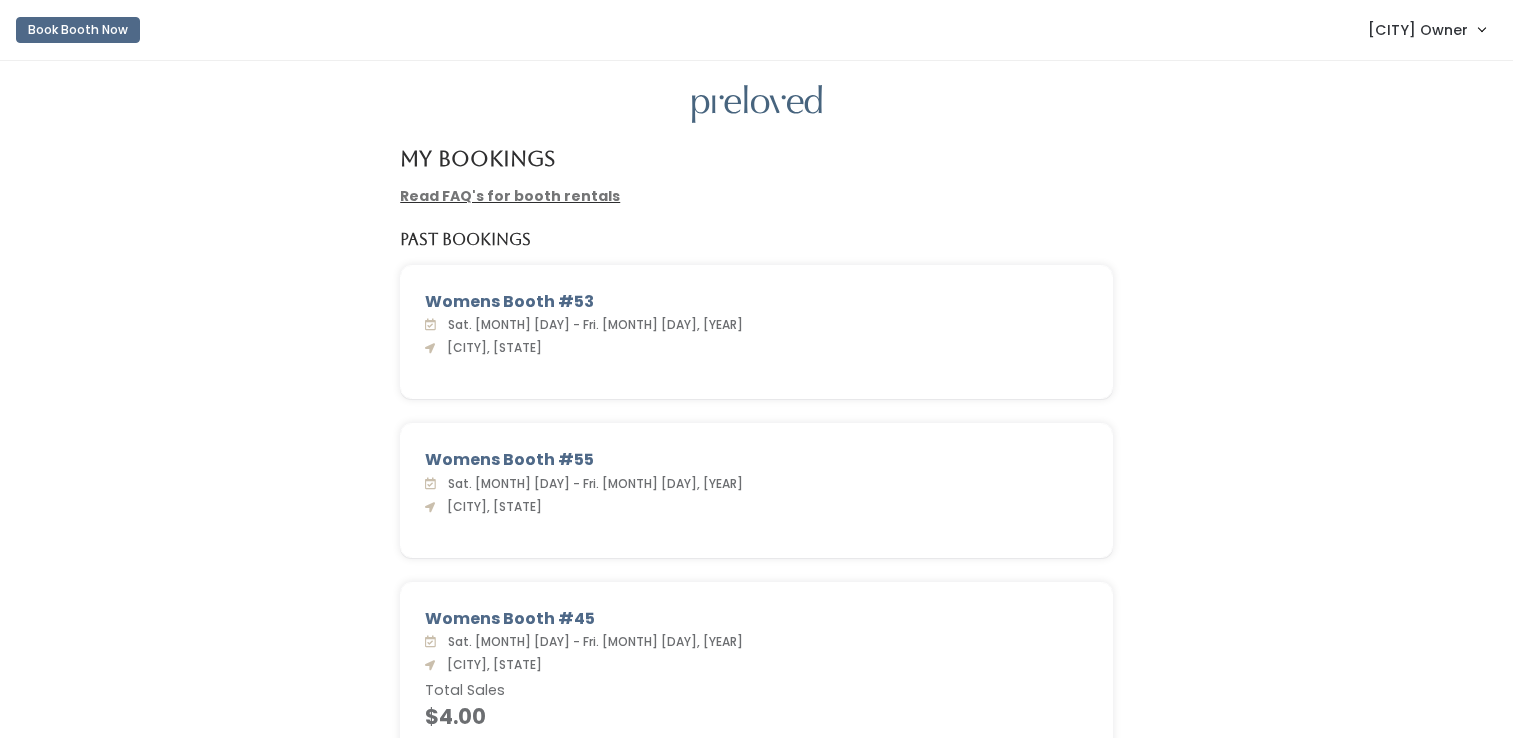 scroll, scrollTop: 0, scrollLeft: 0, axis: both 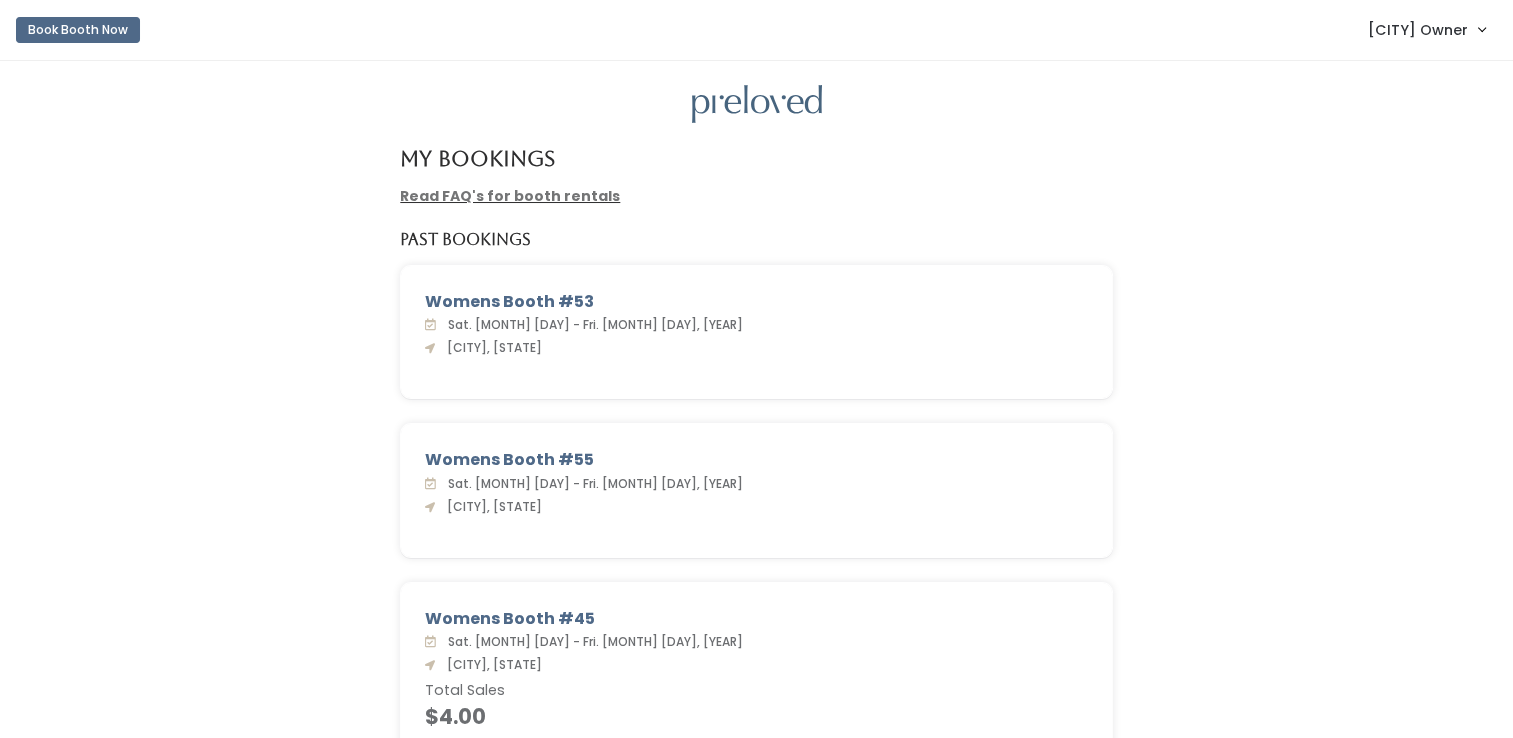 click on "[CITY] Owner" at bounding box center (1418, 30) 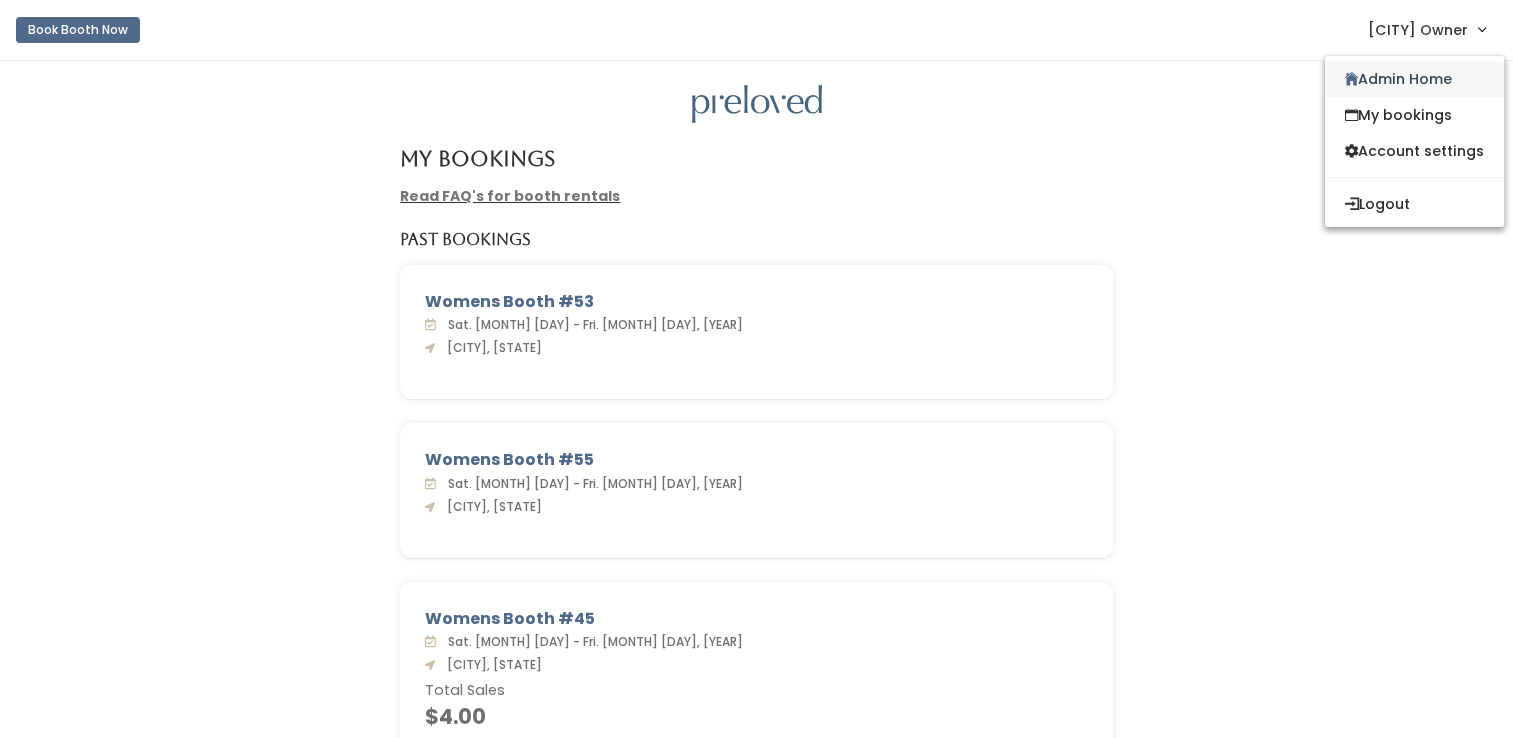 click on "Admin Home" at bounding box center (1414, 79) 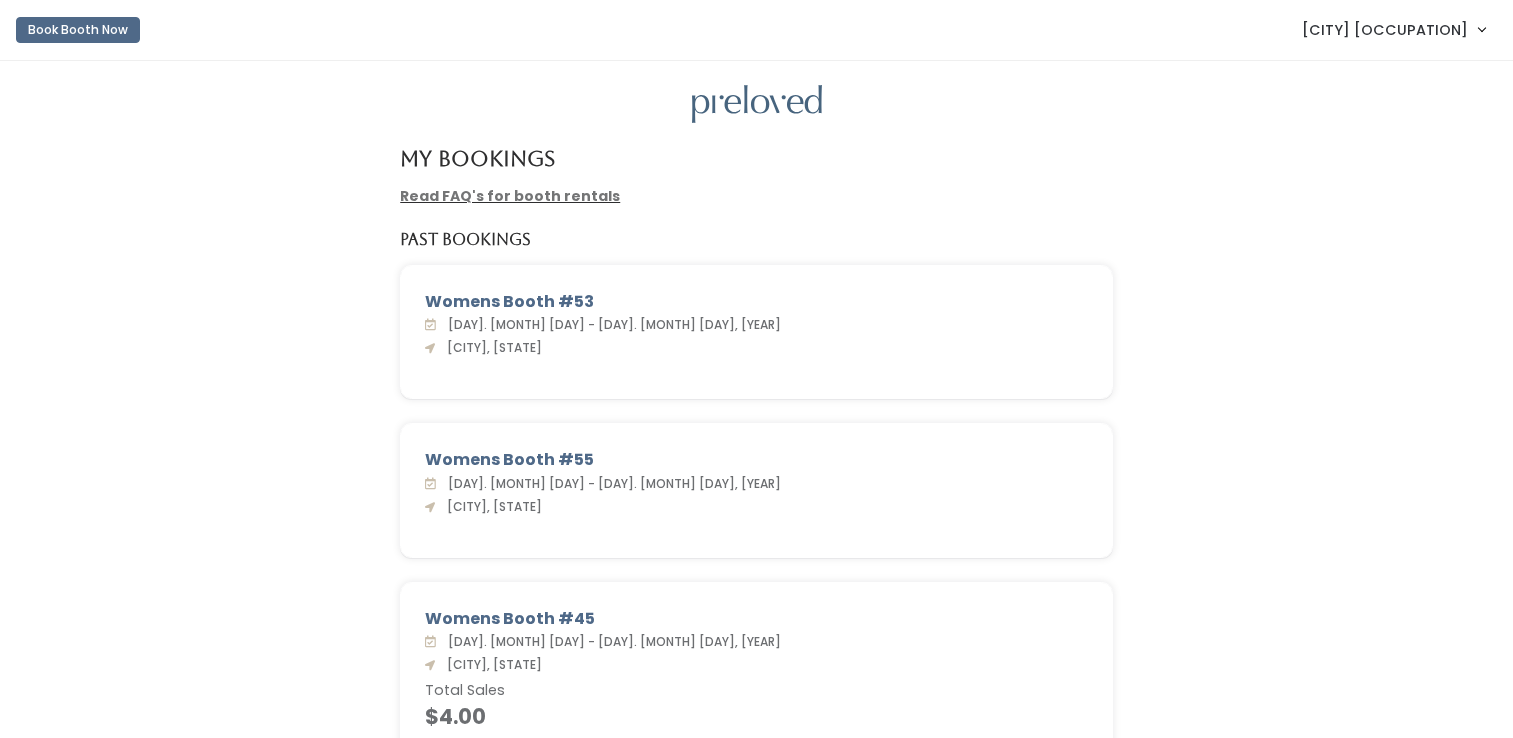 scroll, scrollTop: 0, scrollLeft: 0, axis: both 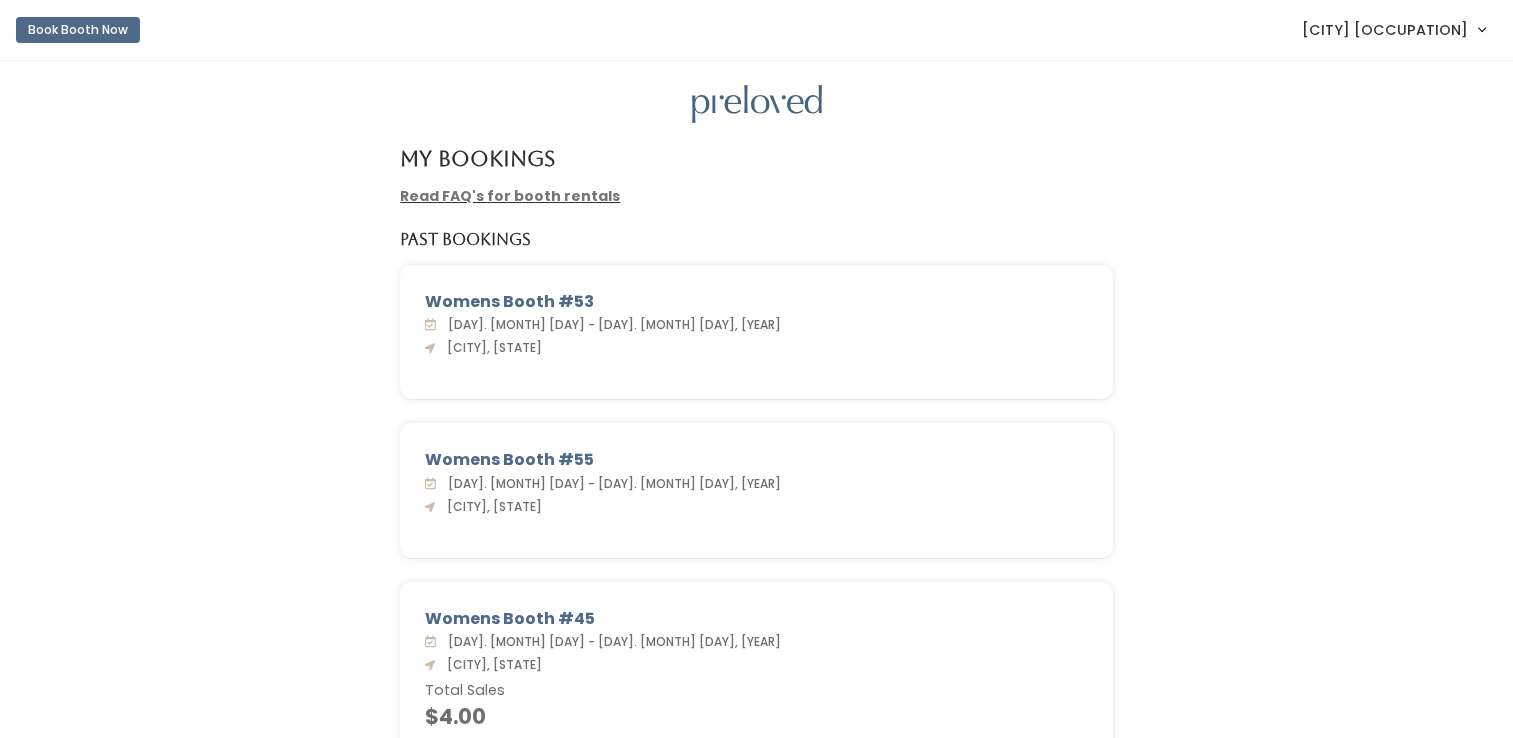click on "Rexburg Owner" at bounding box center (1385, 30) 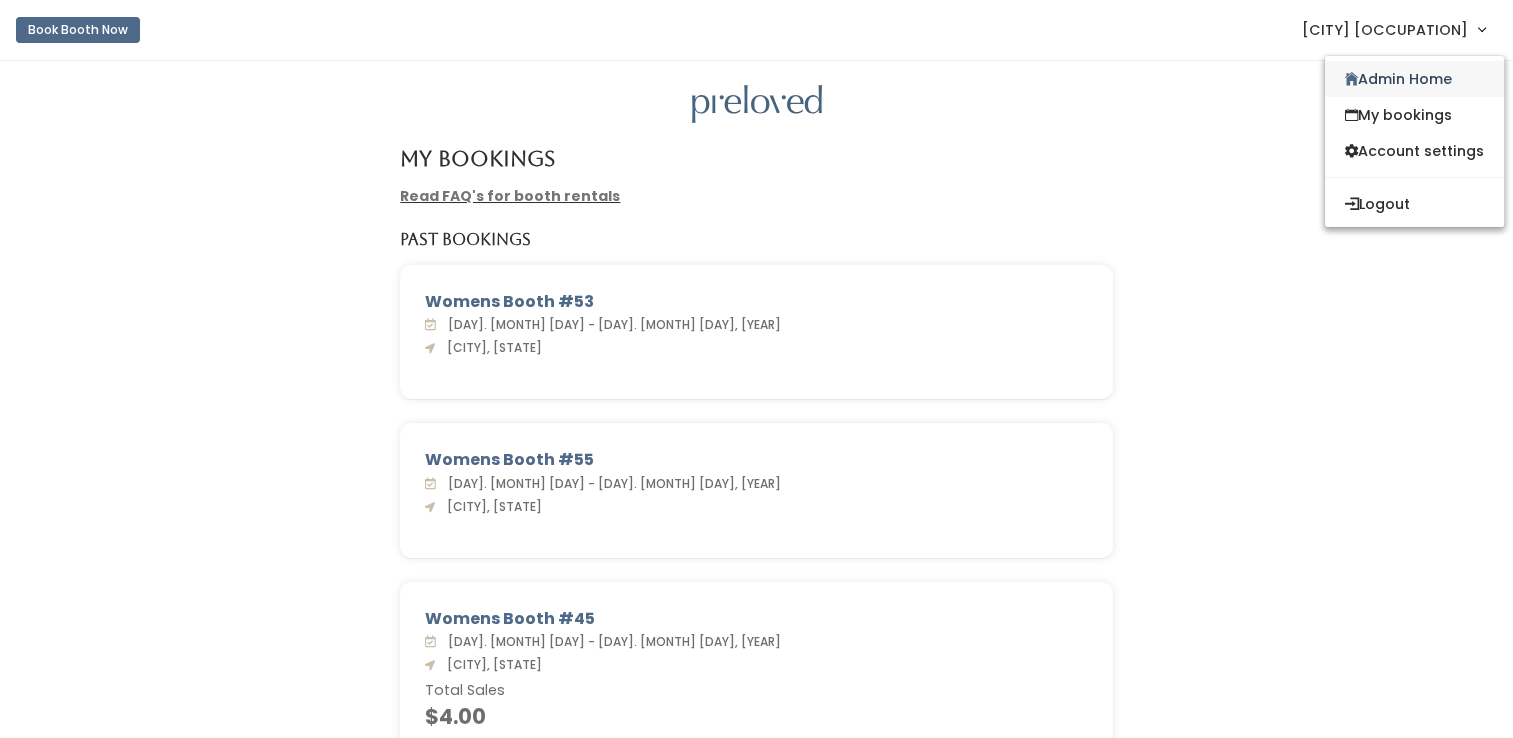 click on "Admin Home" at bounding box center [1414, 79] 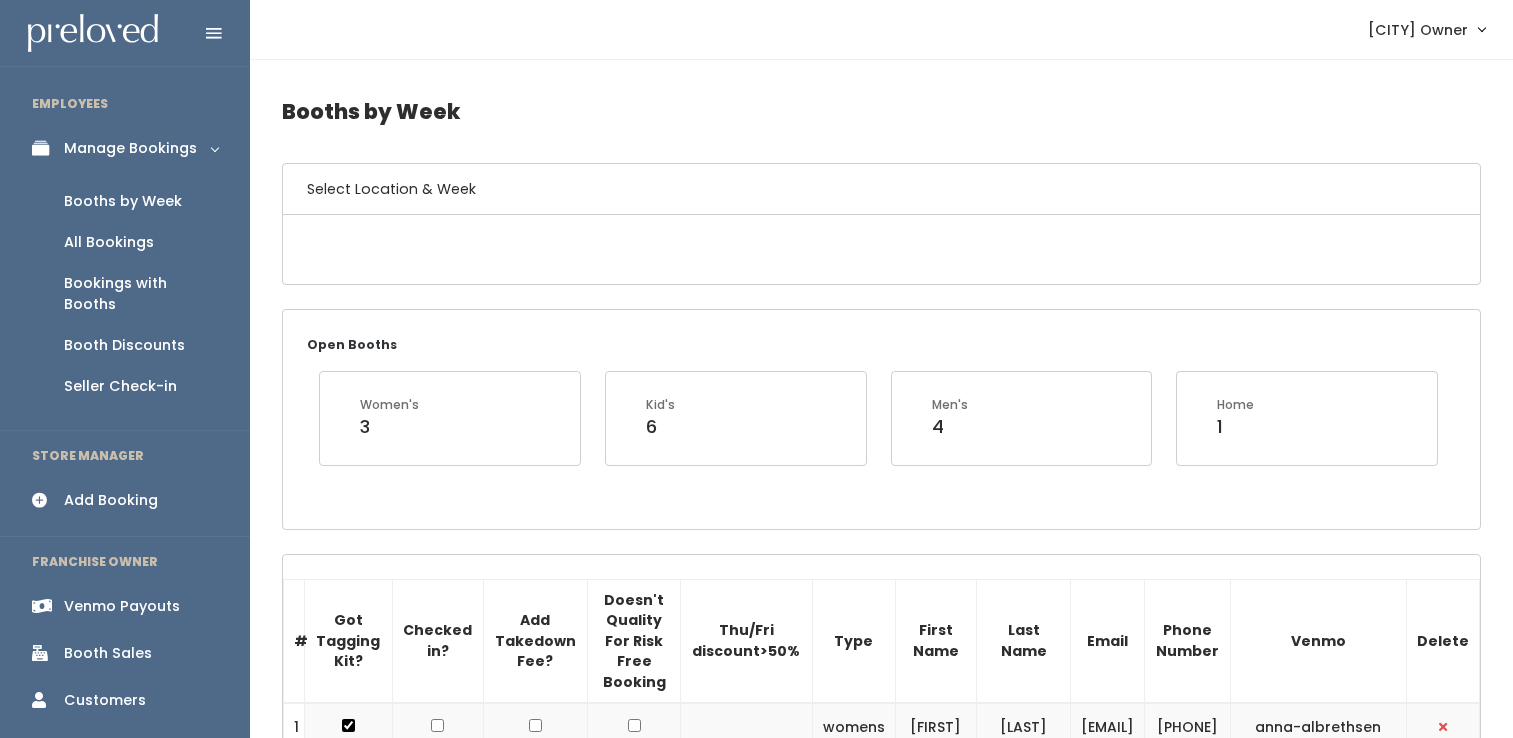 scroll, scrollTop: 0, scrollLeft: 0, axis: both 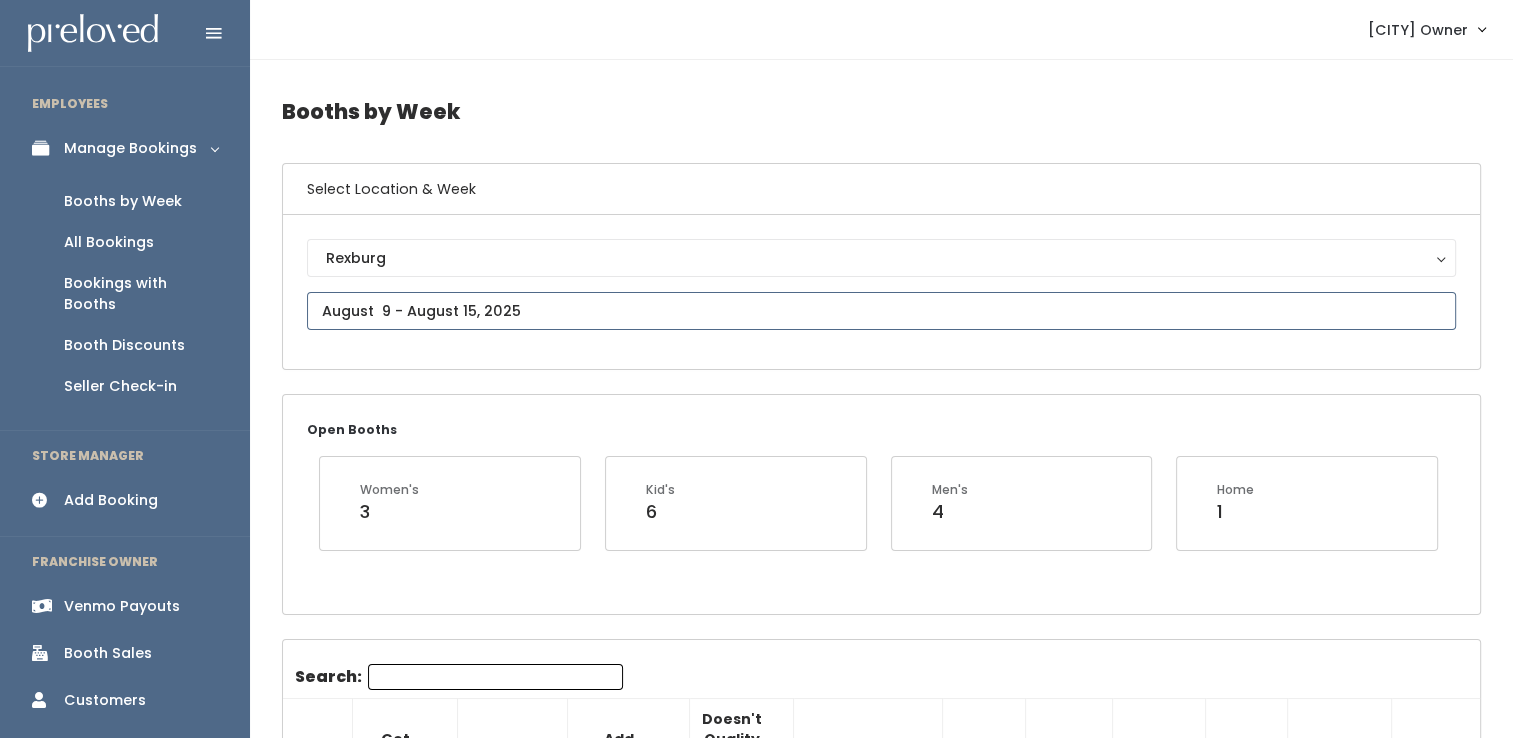 click at bounding box center (881, 311) 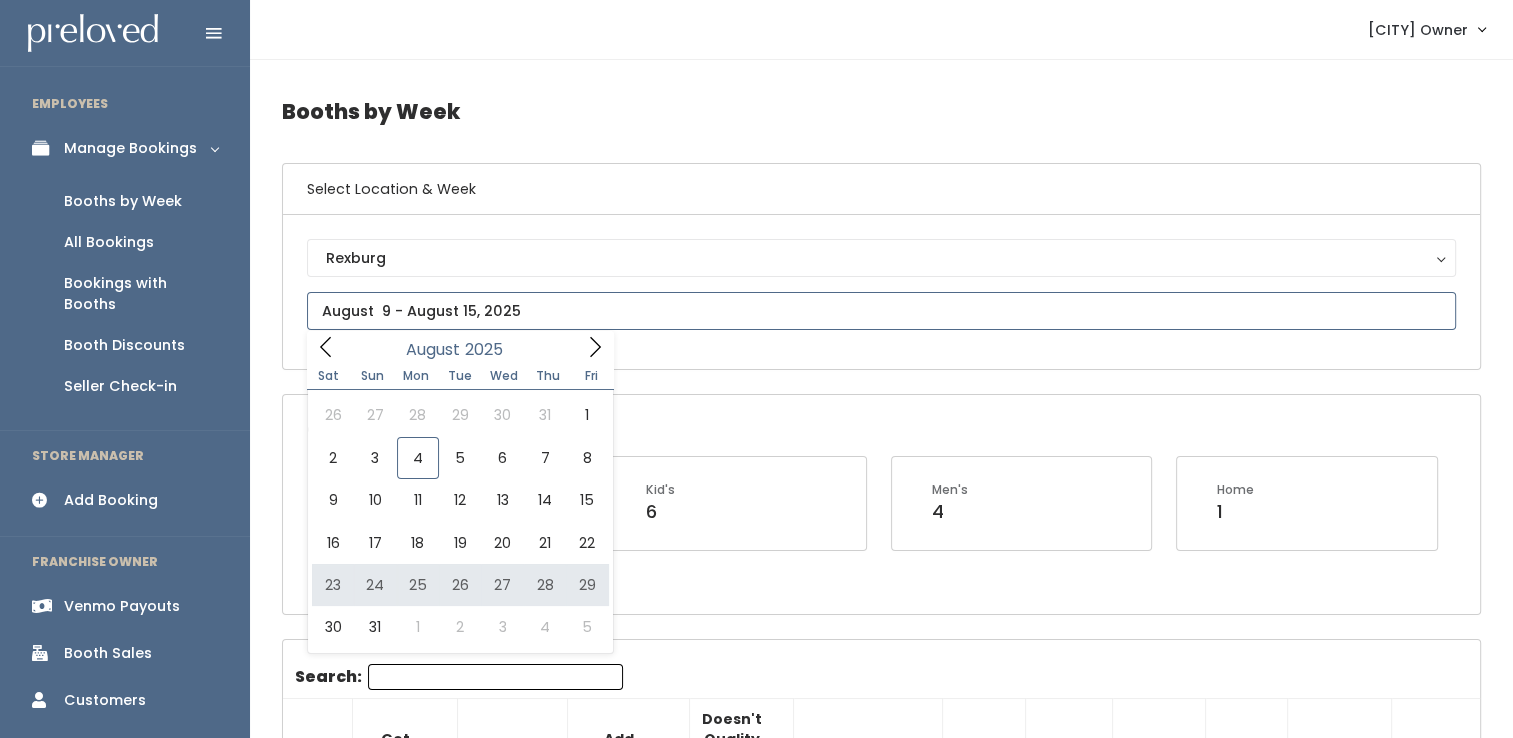 type on "August 23 to August 29" 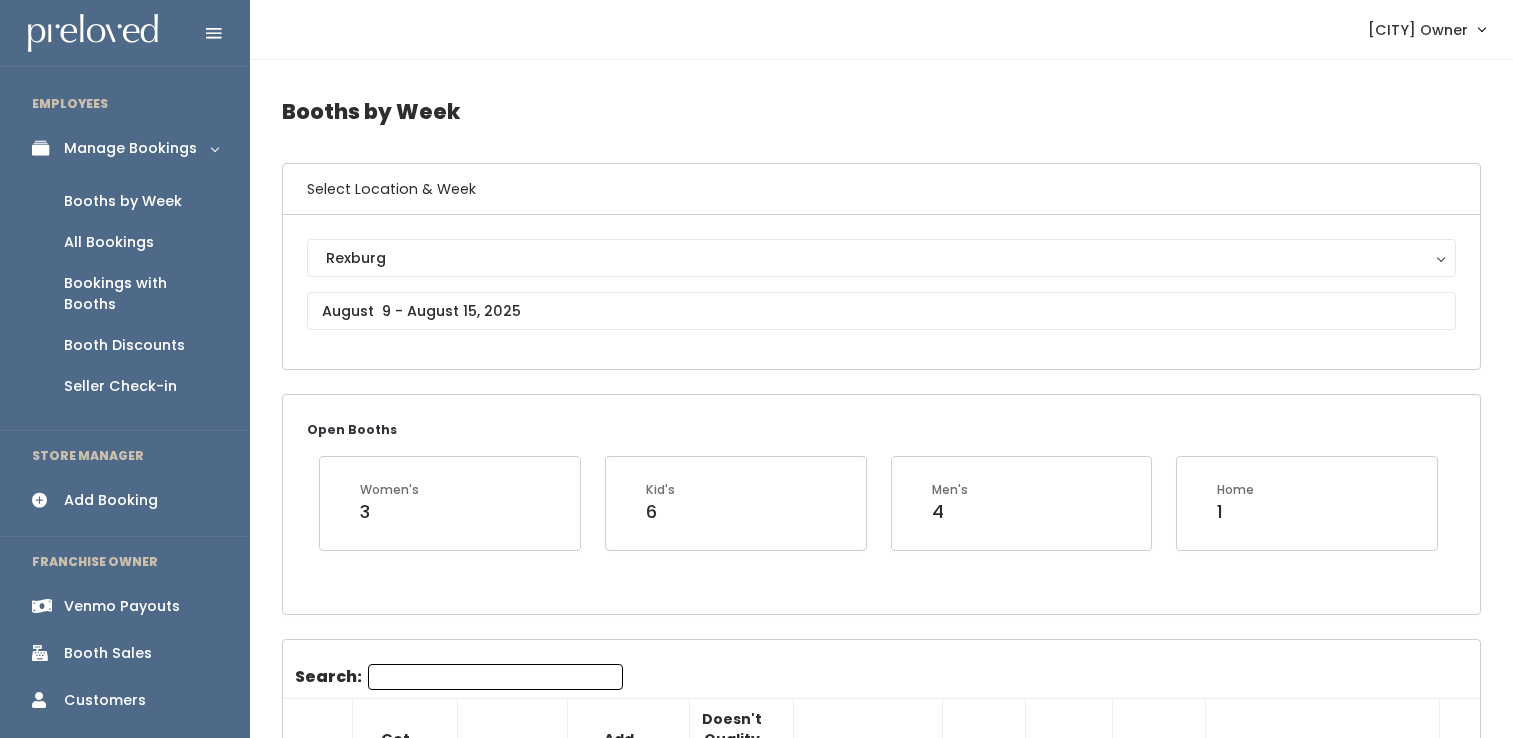 scroll, scrollTop: 0, scrollLeft: 0, axis: both 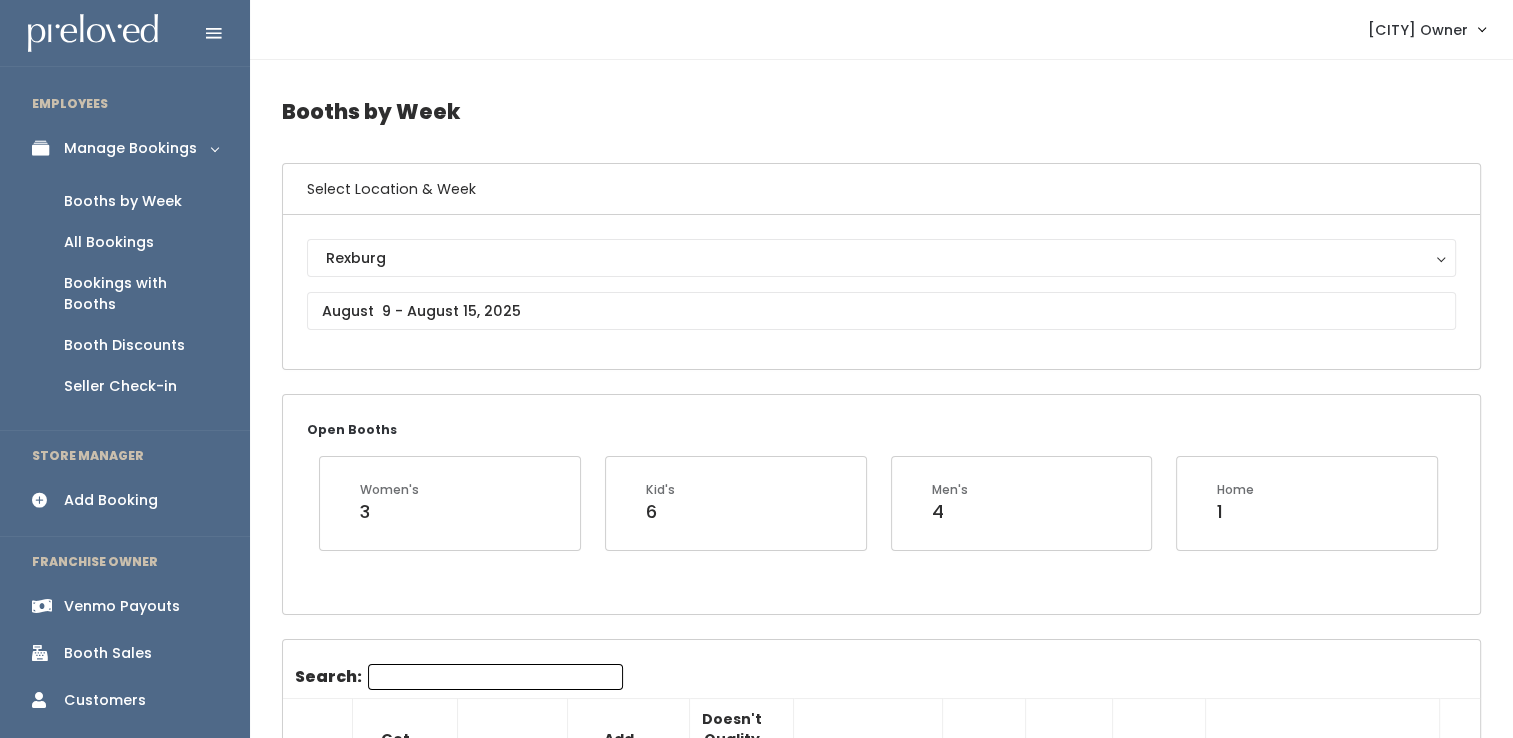 click on "Add Booking" at bounding box center (111, 500) 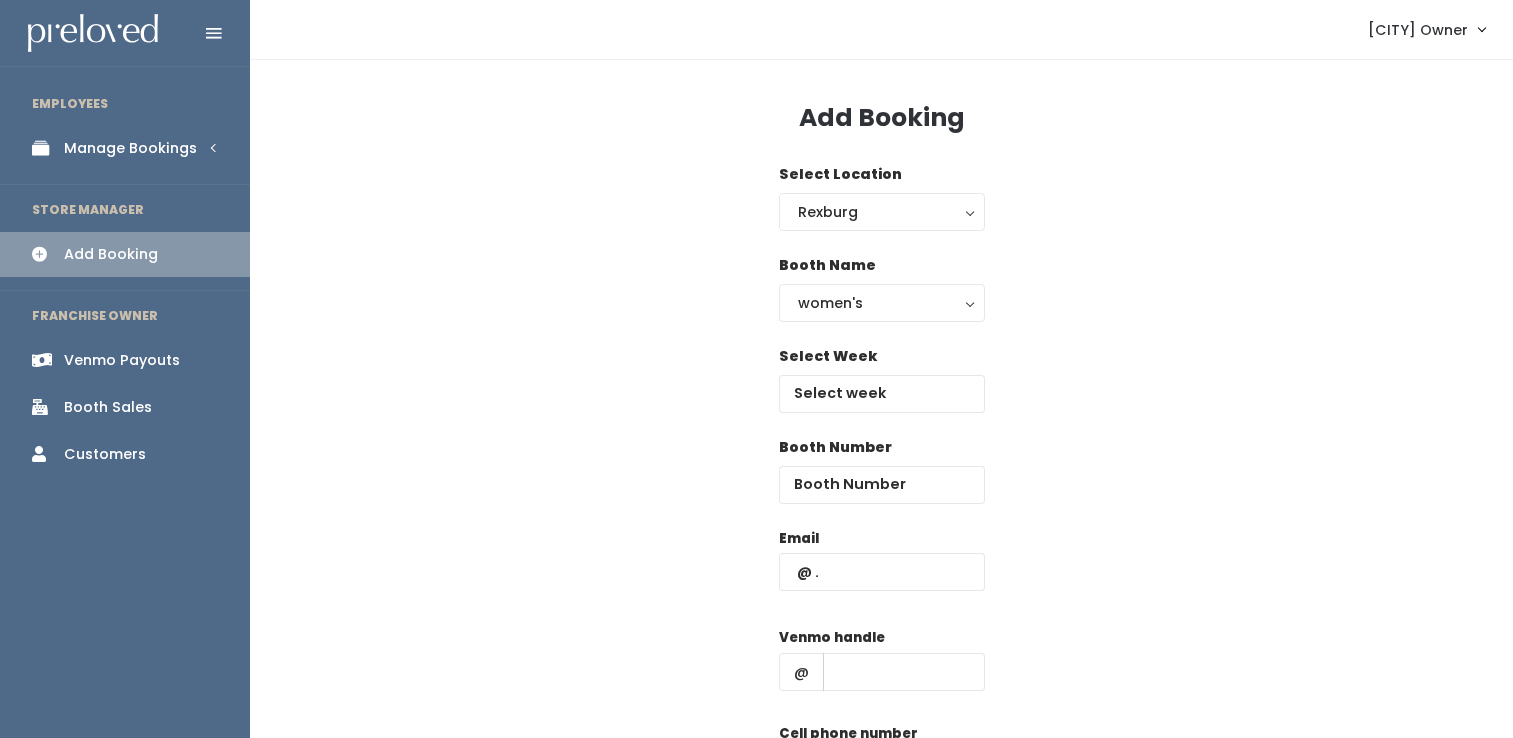 scroll, scrollTop: 0, scrollLeft: 0, axis: both 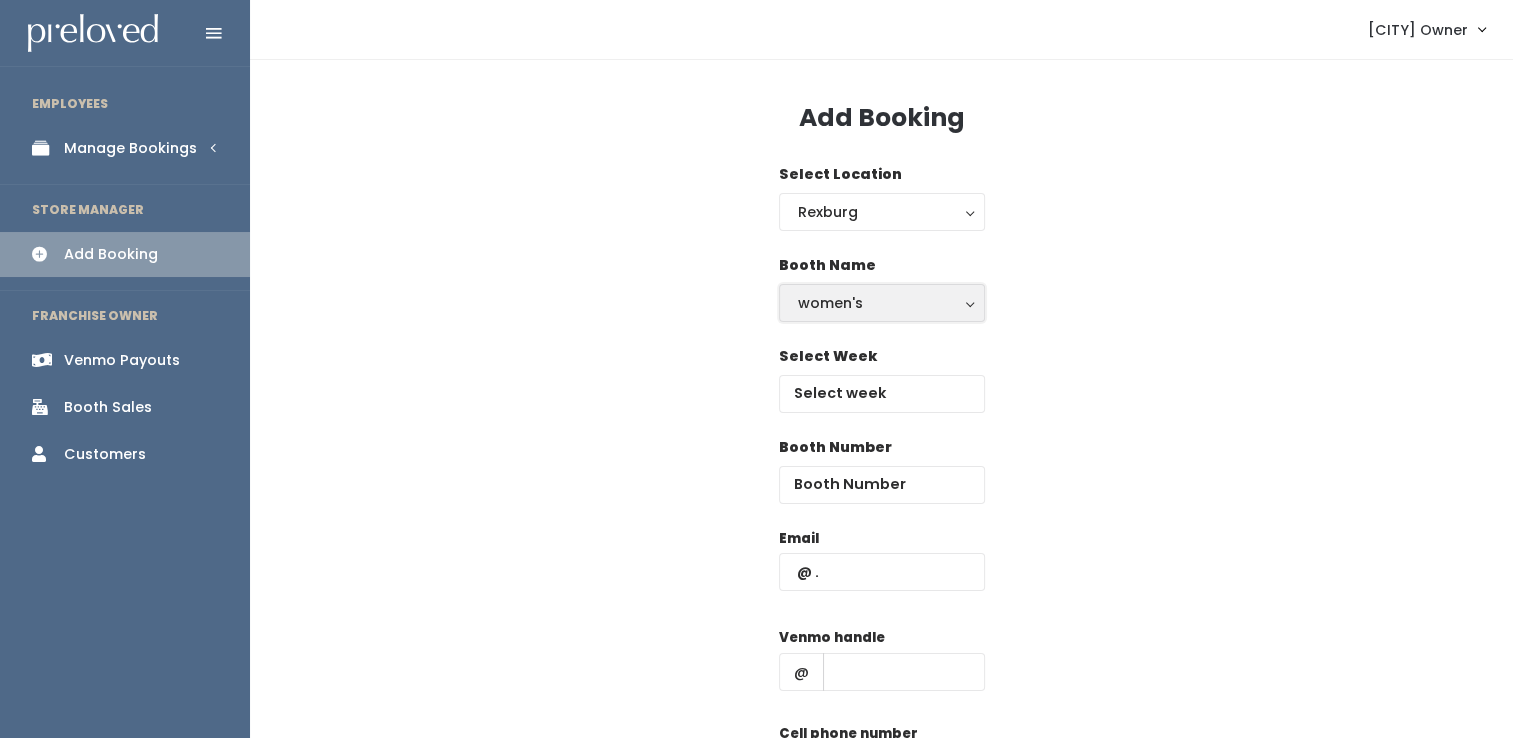 click on "women's" at bounding box center [882, 303] 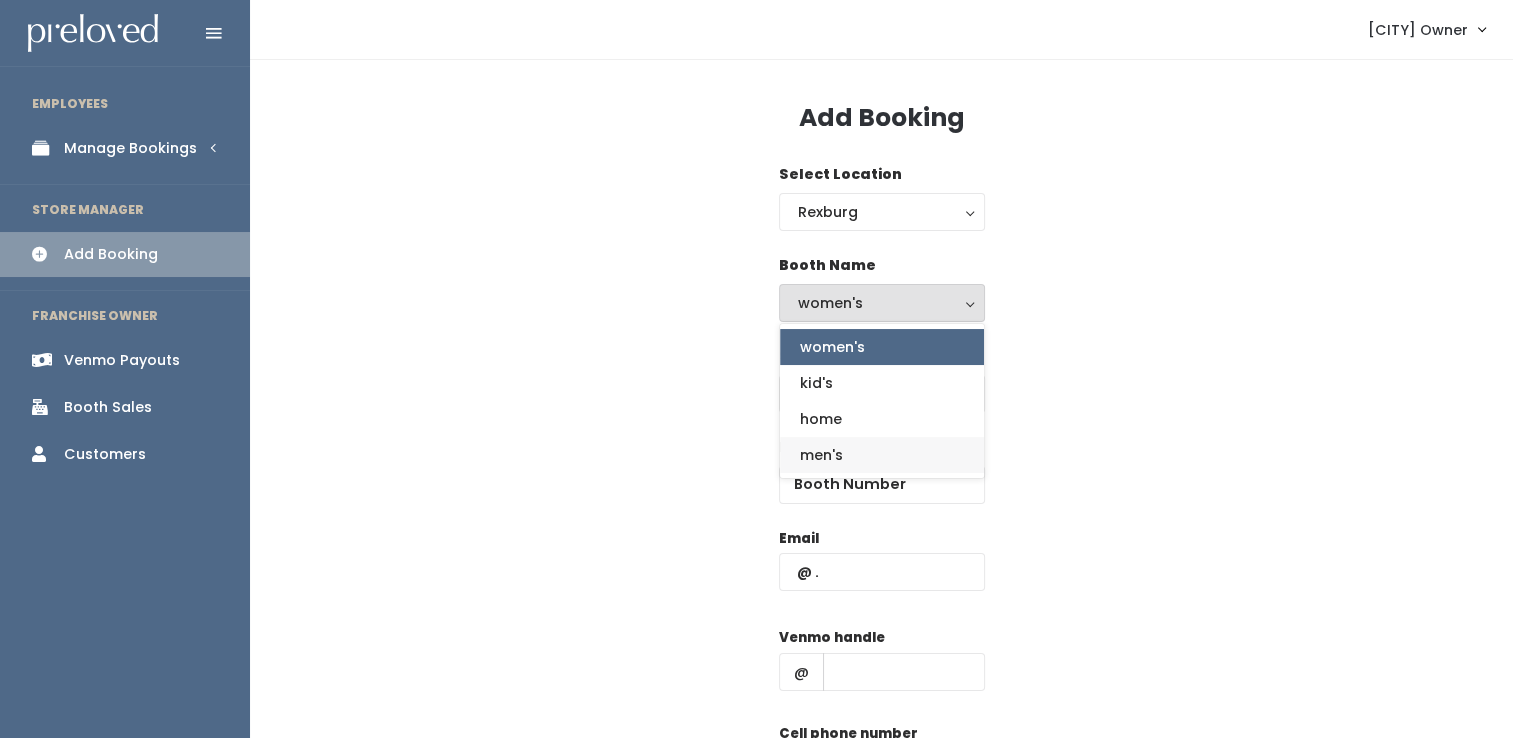 click on "men's" at bounding box center (882, 455) 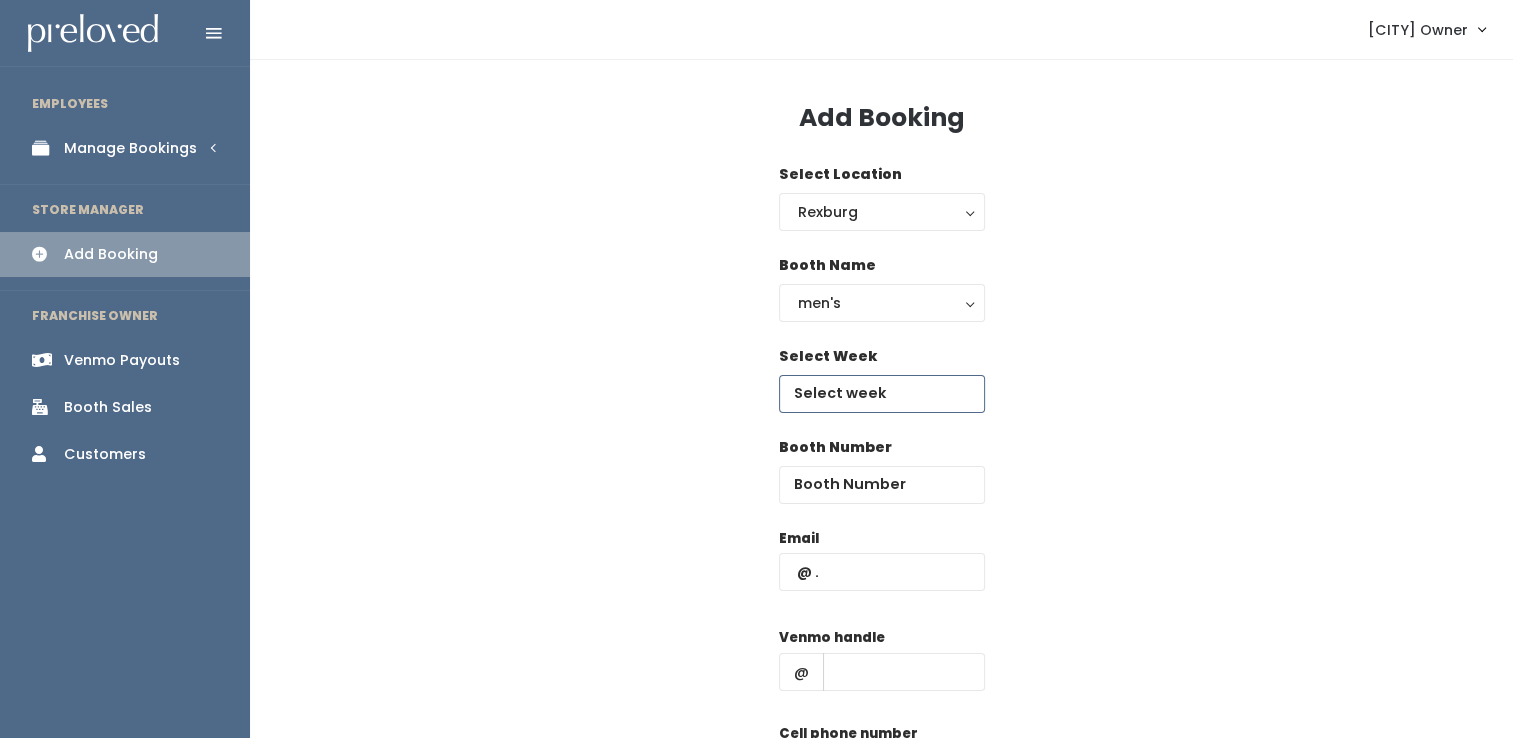 click at bounding box center (882, 394) 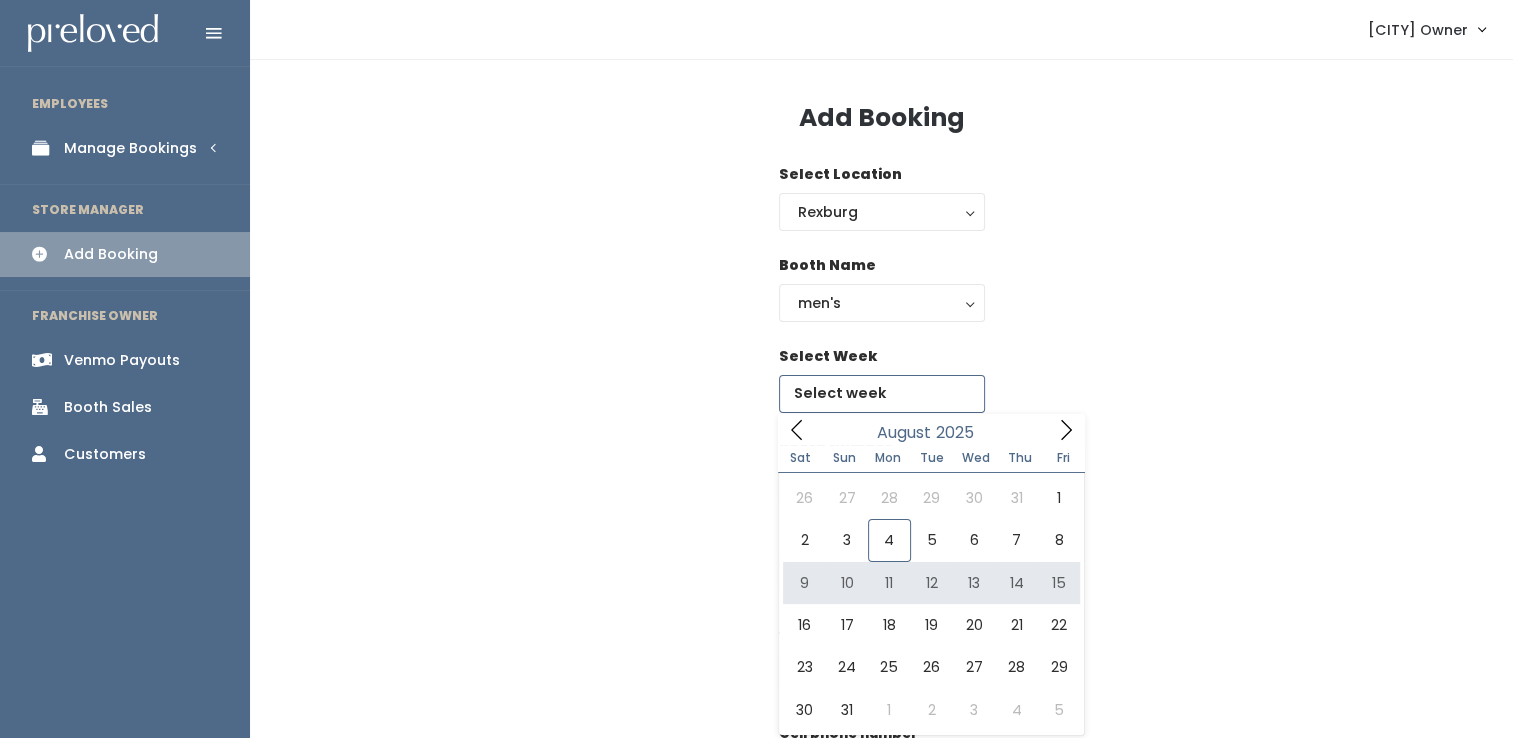 type on "August 9 to August 15" 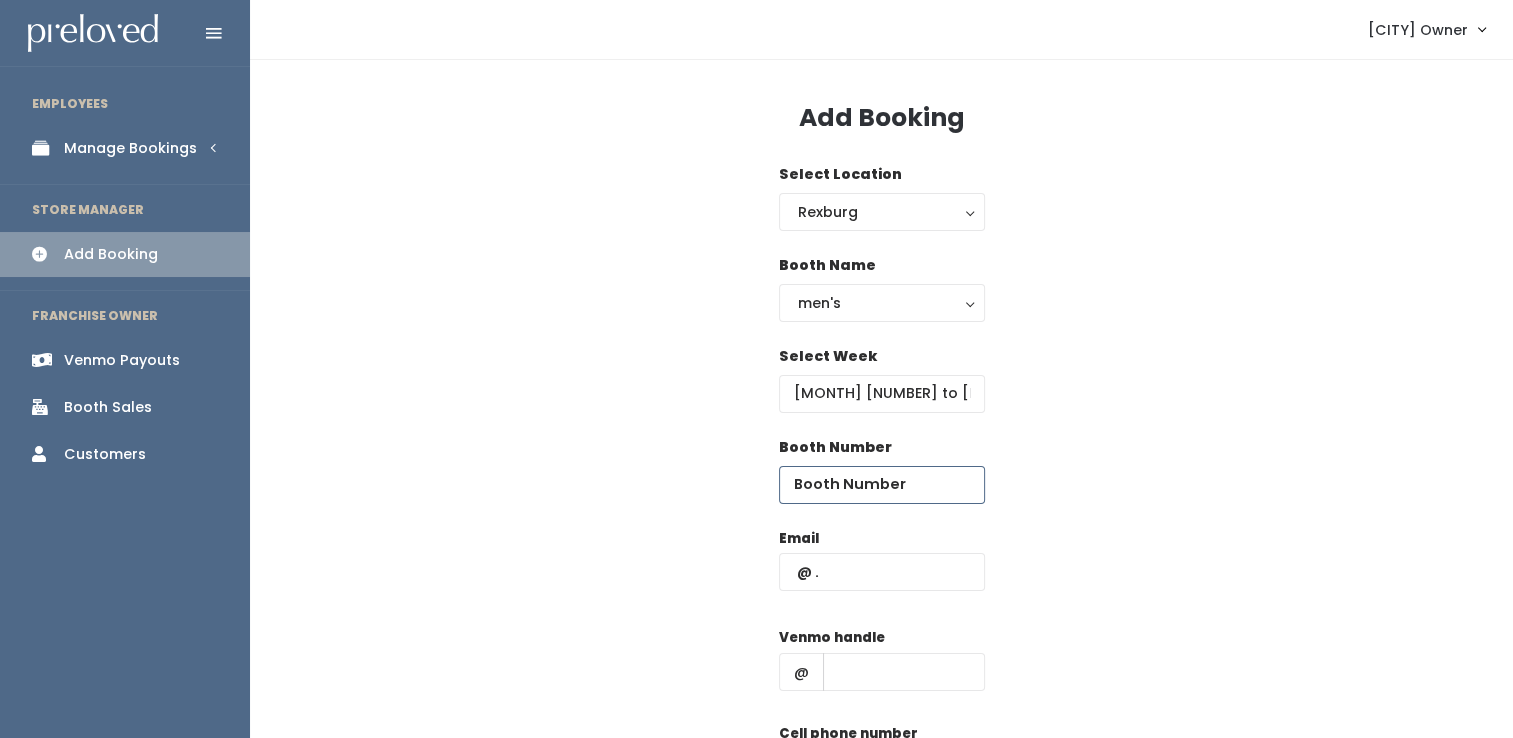 click at bounding box center (882, 485) 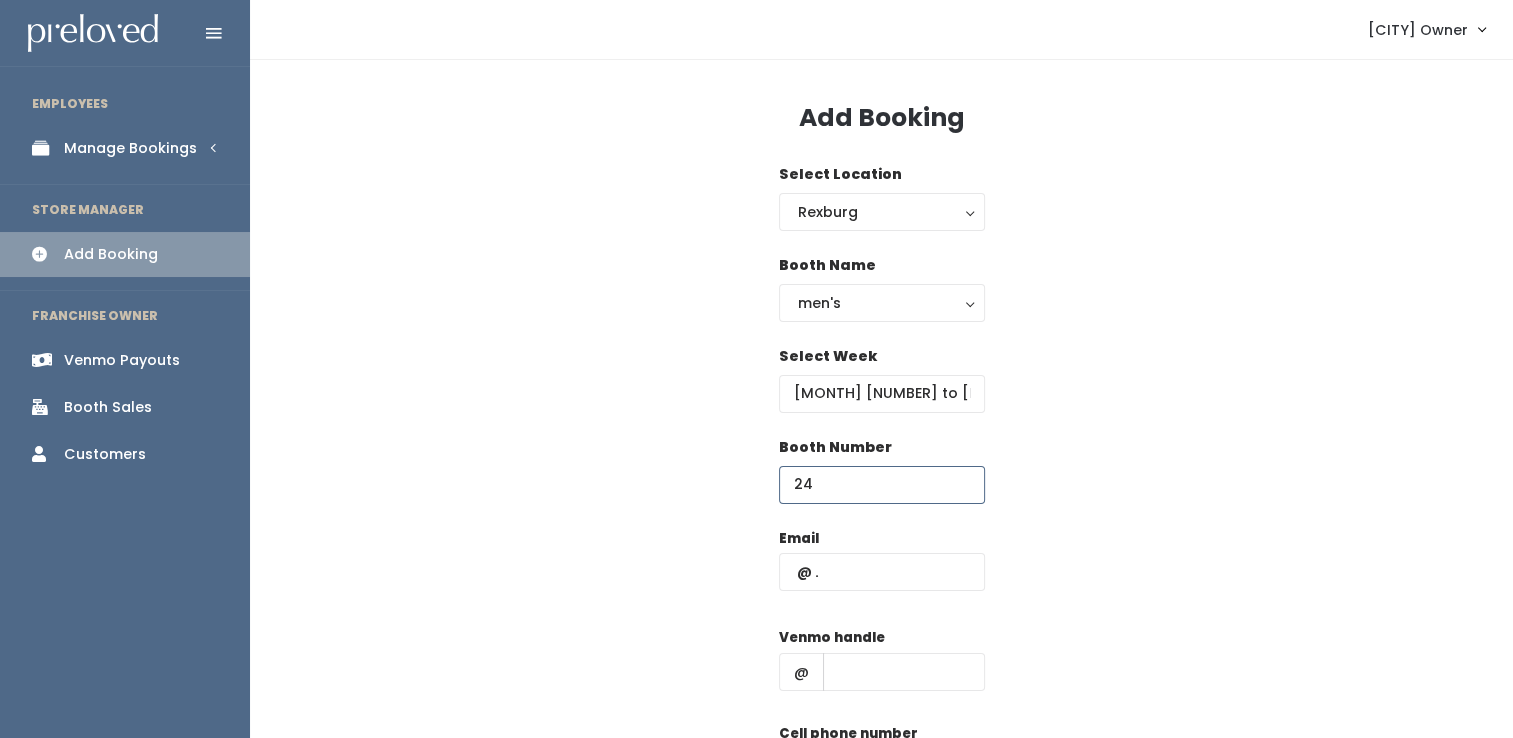 type on "24" 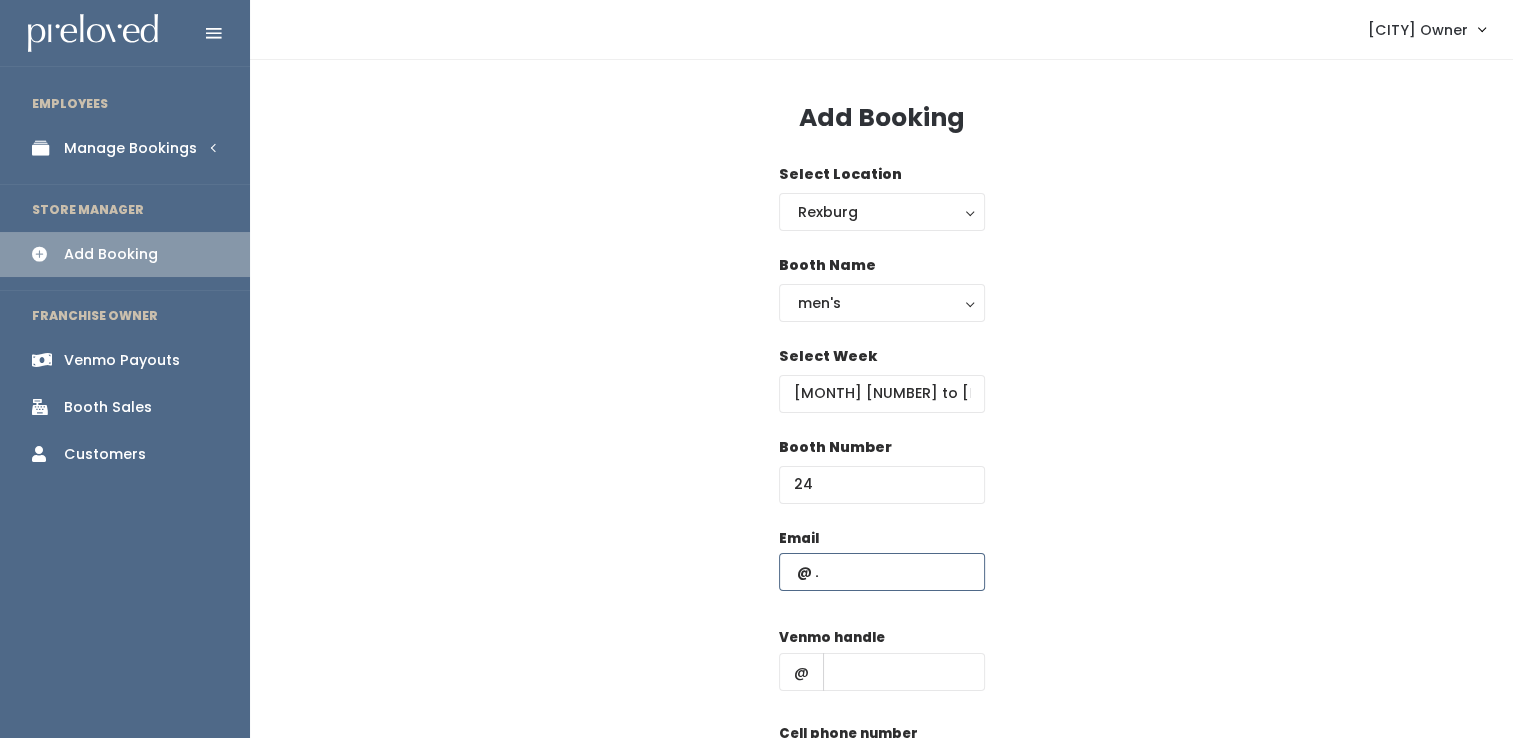 paste on "krnl141198@gmail.comb" 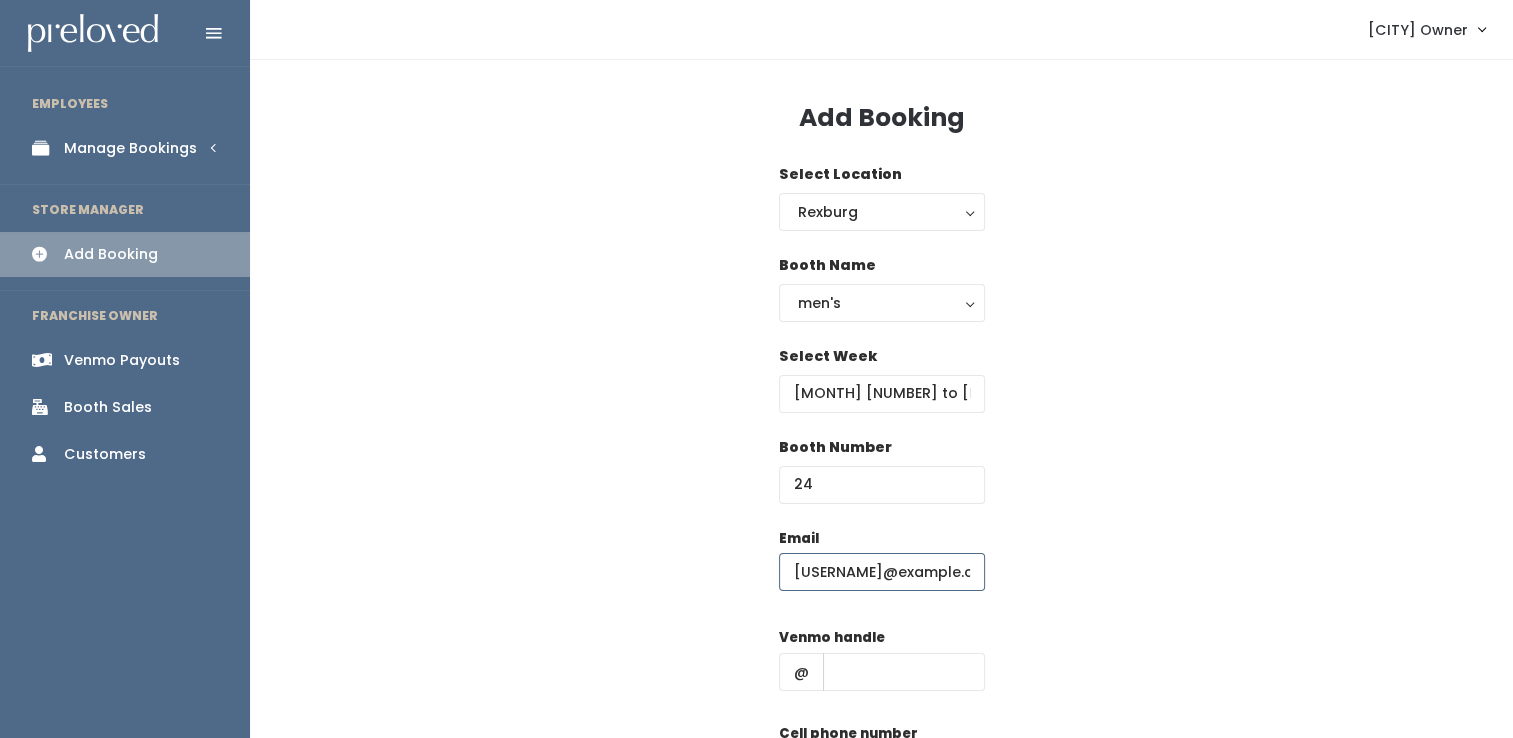 type on "krnl141198@gmail.comb" 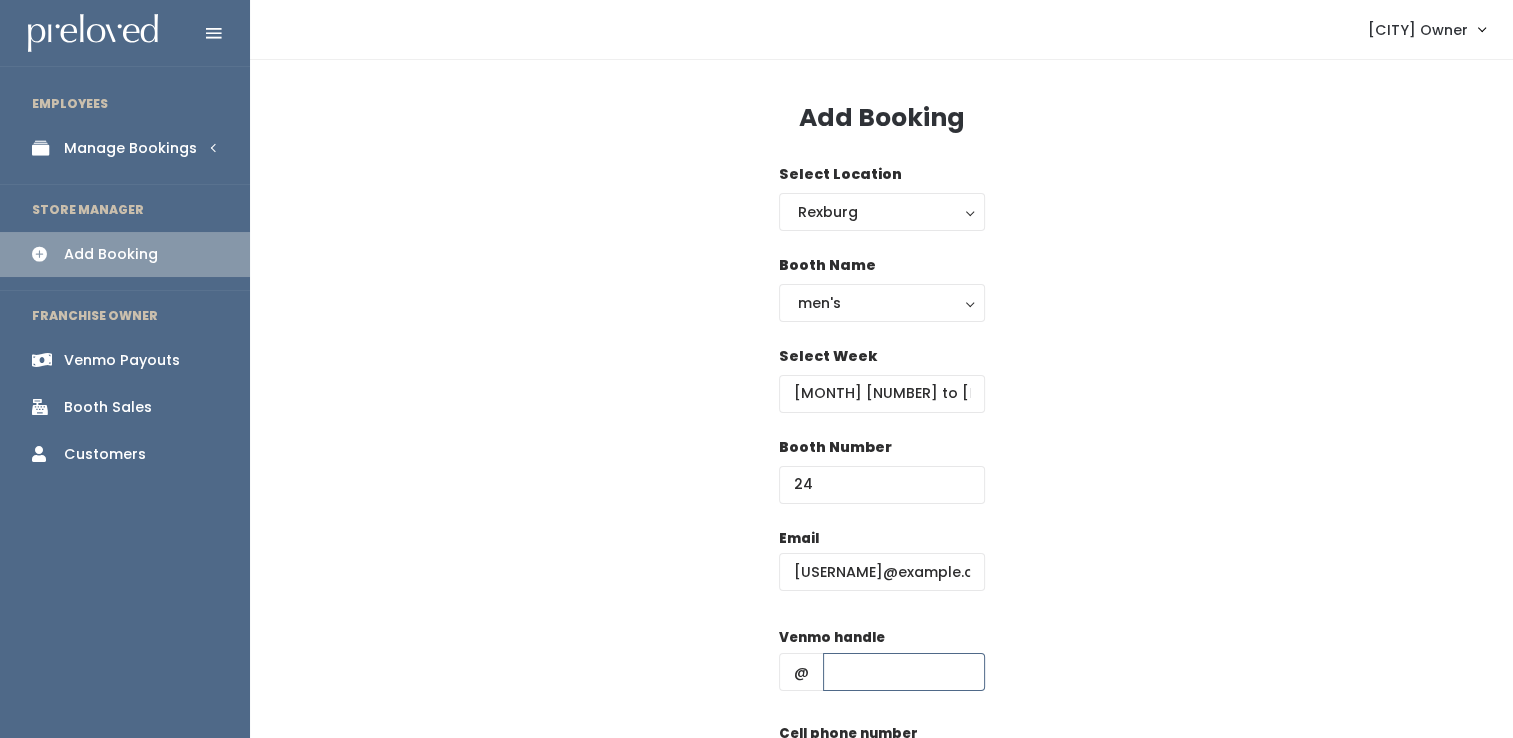 click at bounding box center [904, 672] 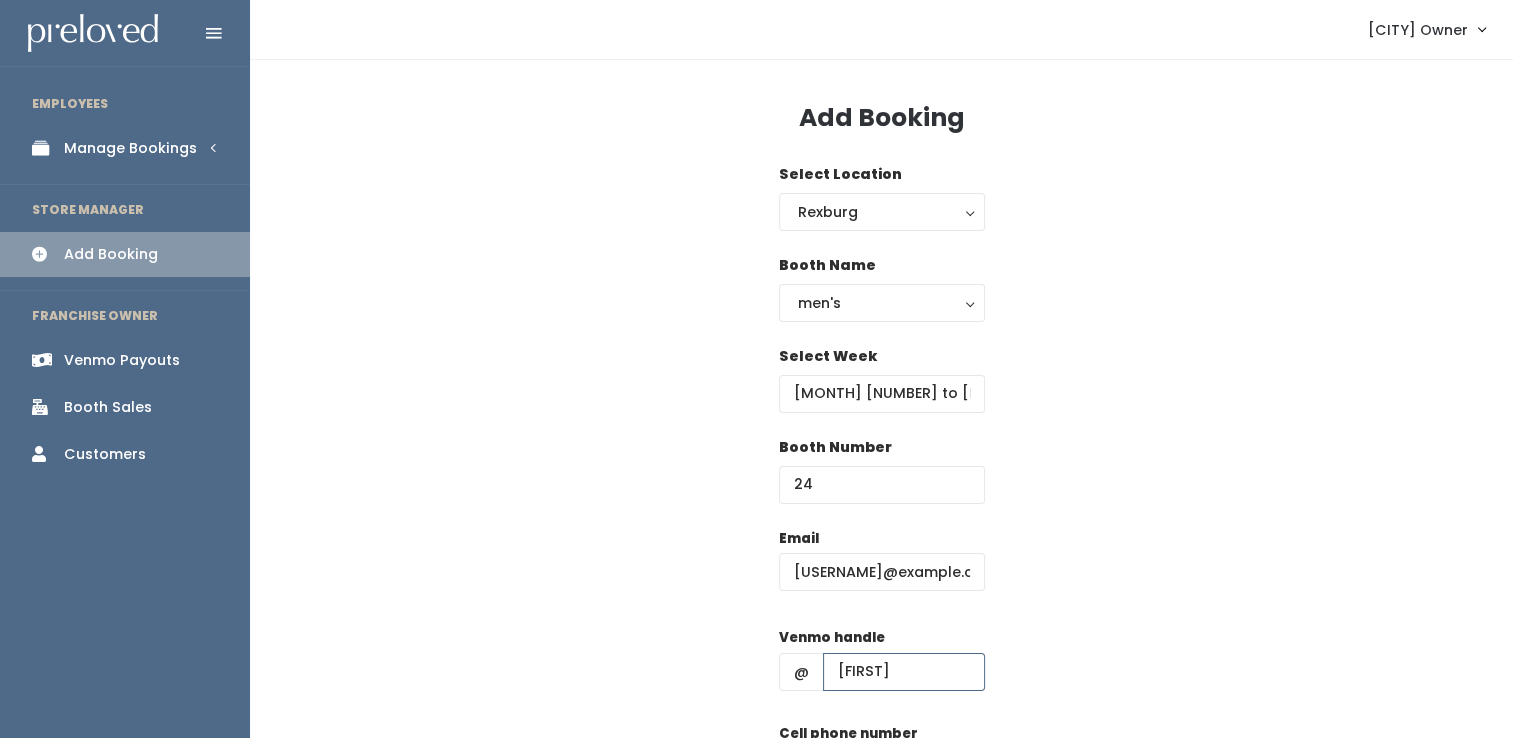 type on "karen-castilloavendano" 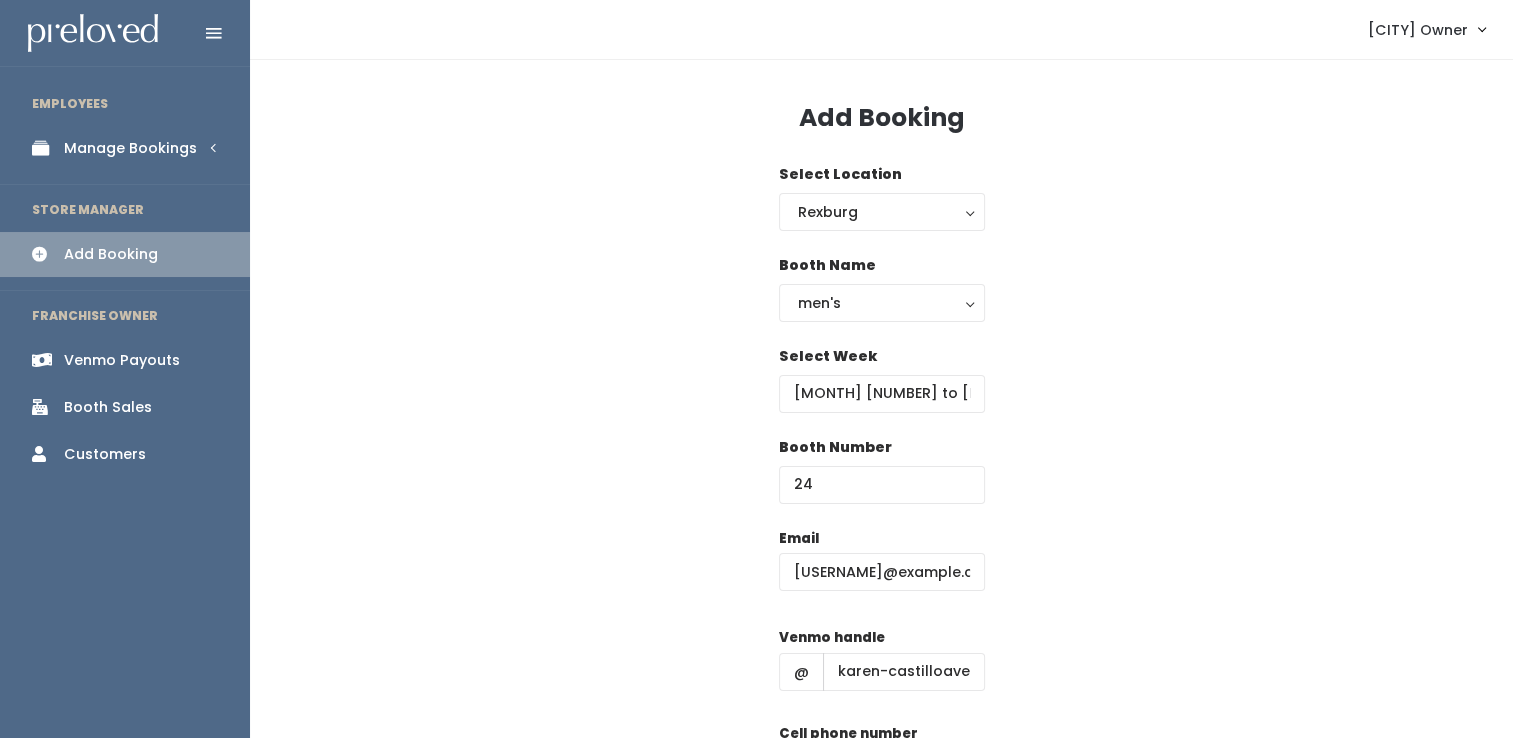 scroll, scrollTop: 219, scrollLeft: 0, axis: vertical 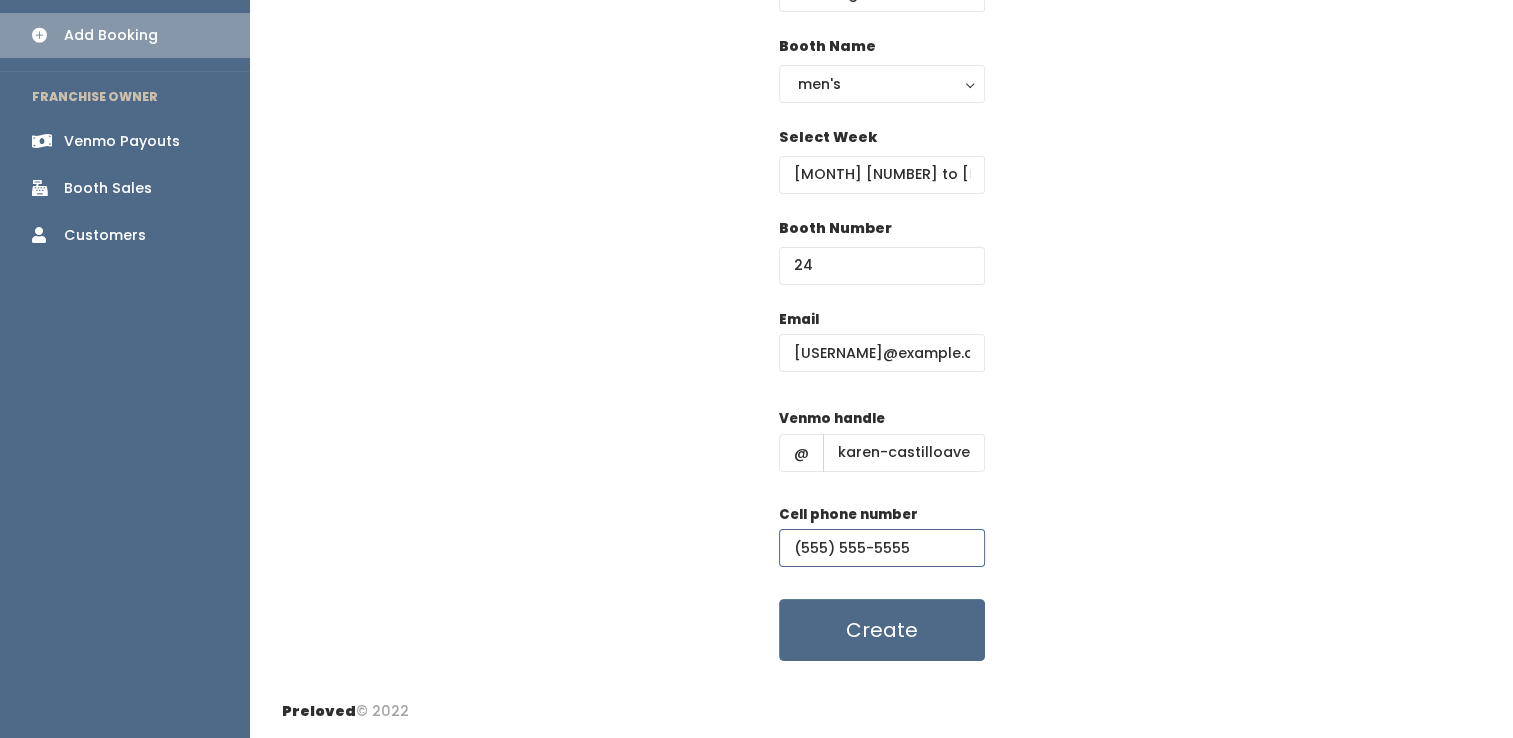 type on "(555) 555-5555" 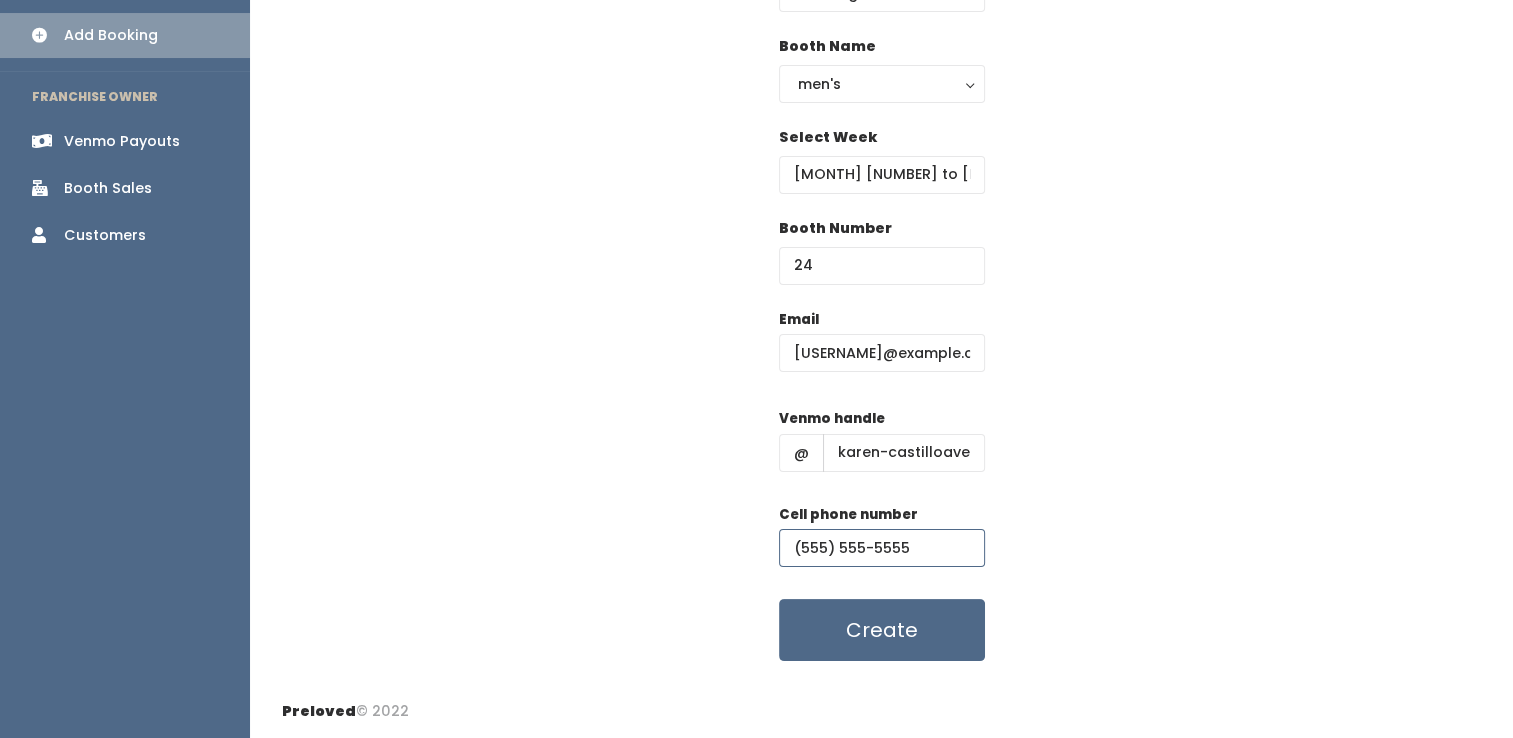 click on "Create" at bounding box center [882, 630] 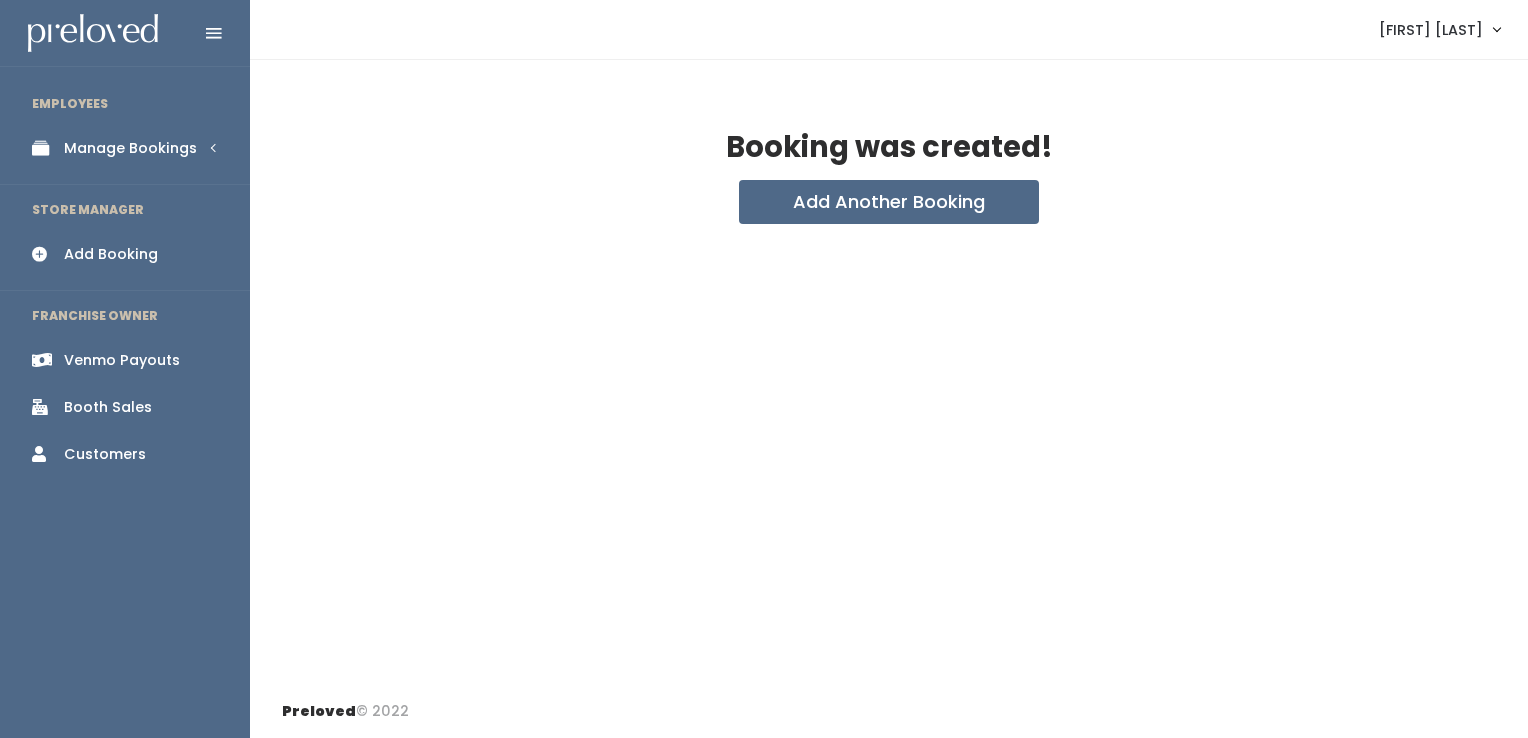 scroll, scrollTop: 0, scrollLeft: 0, axis: both 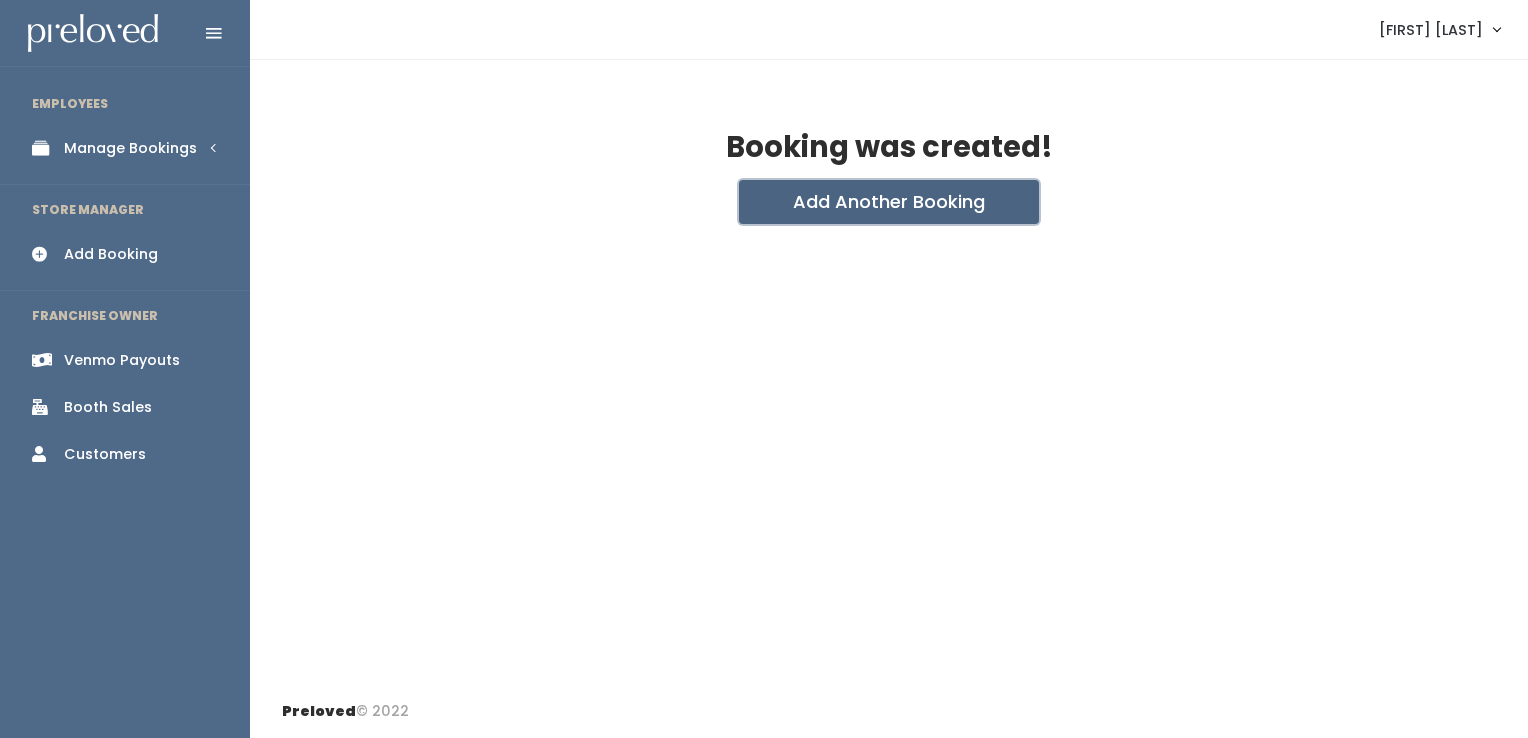click on "Add Another Booking" at bounding box center (889, 202) 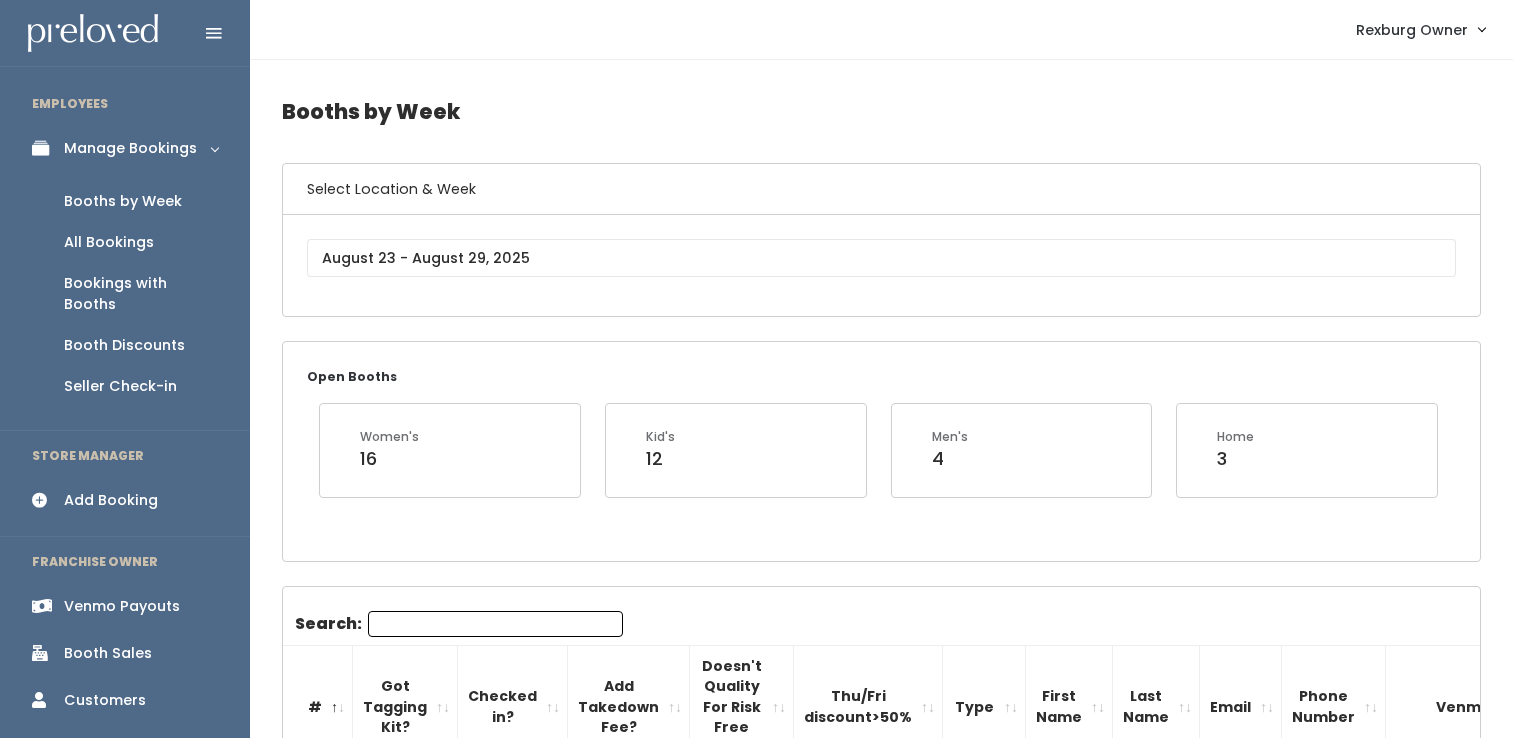scroll, scrollTop: 0, scrollLeft: 0, axis: both 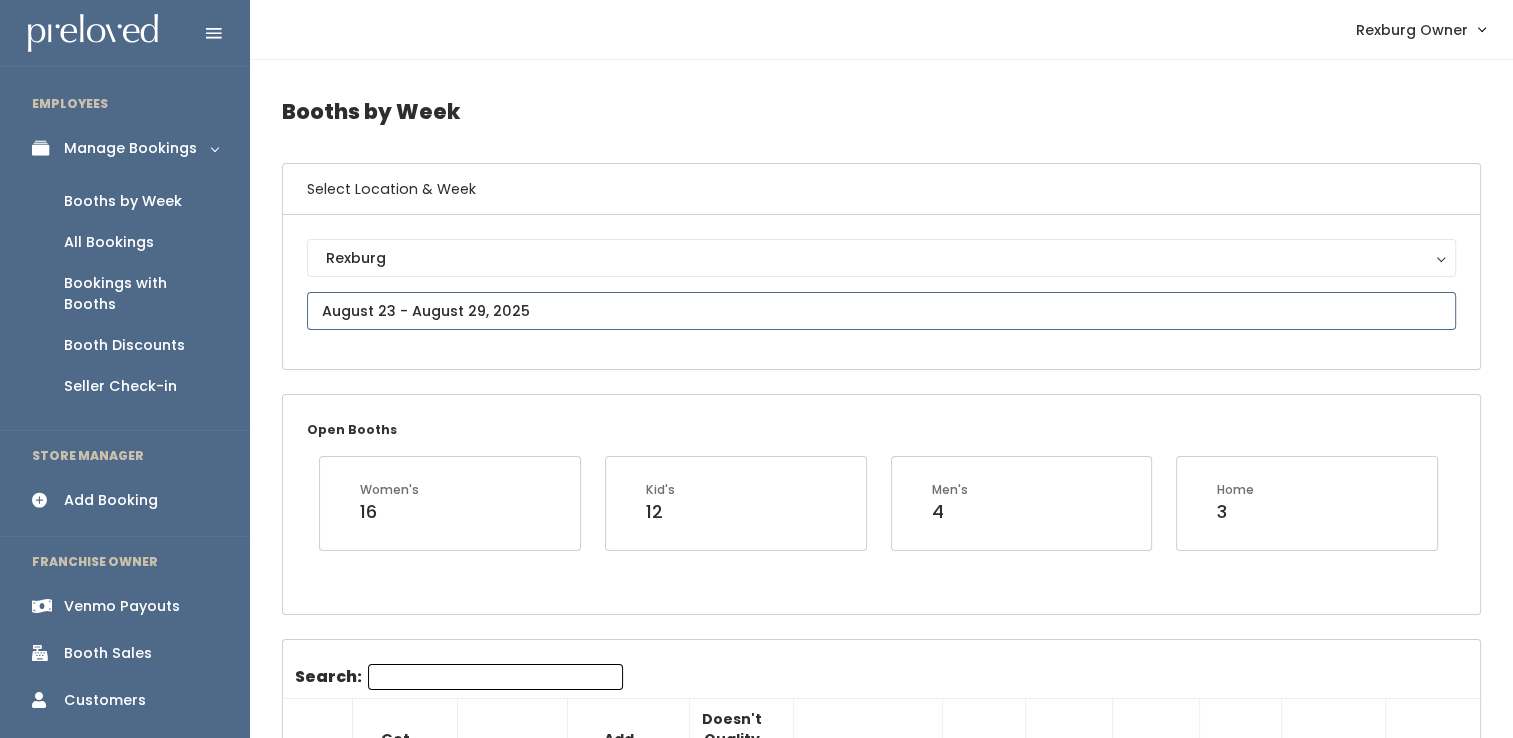 click at bounding box center (881, 311) 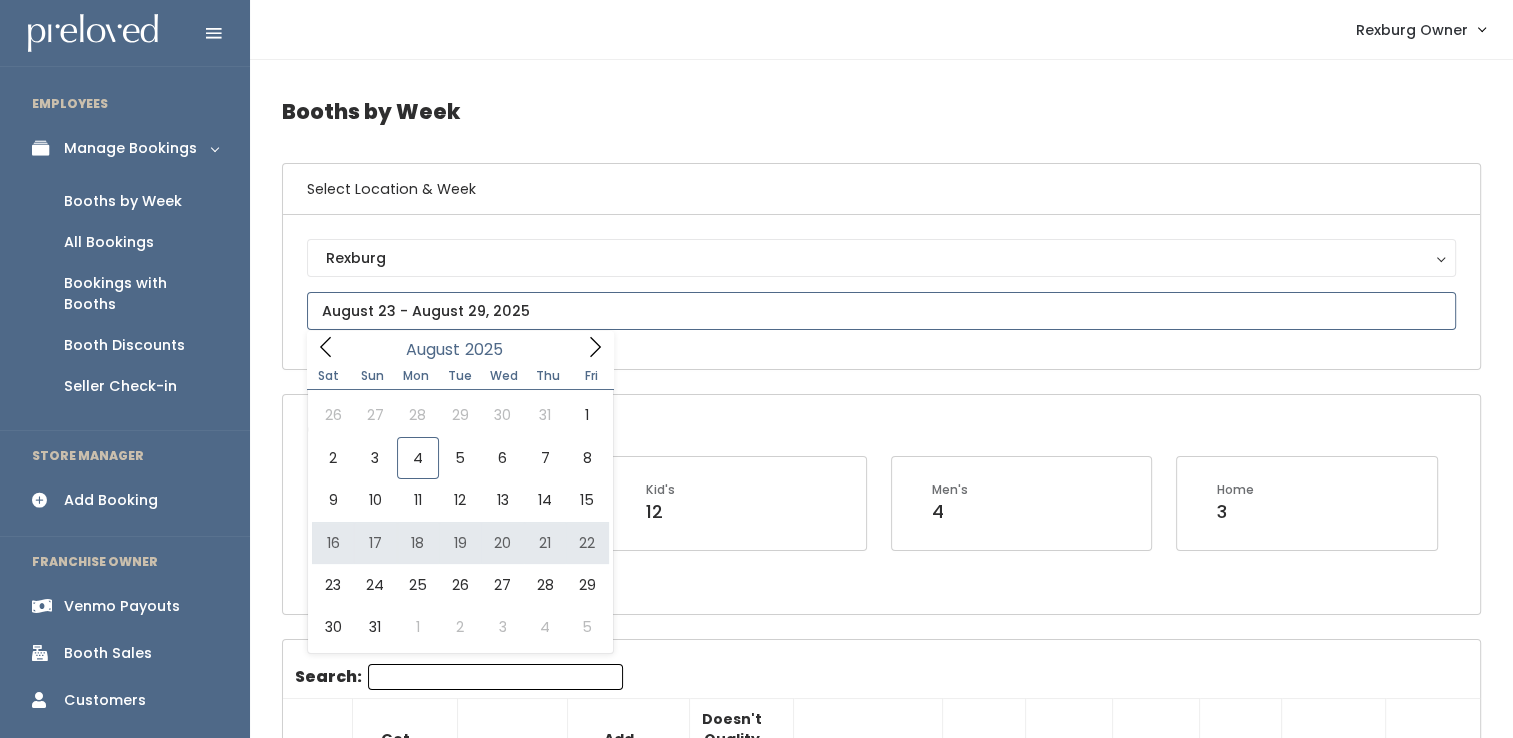 type on "[DATE] to [DATE]" 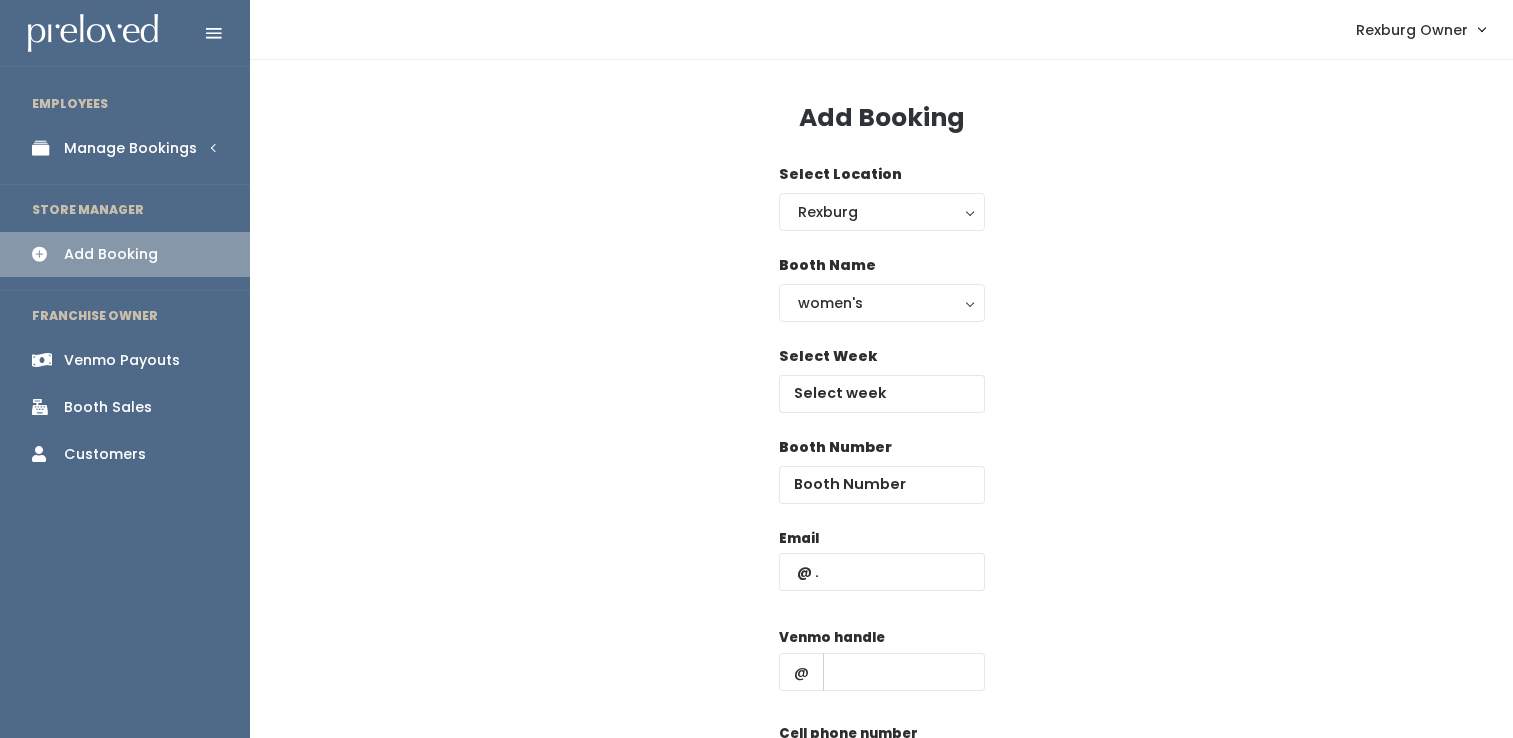scroll, scrollTop: 0, scrollLeft: 0, axis: both 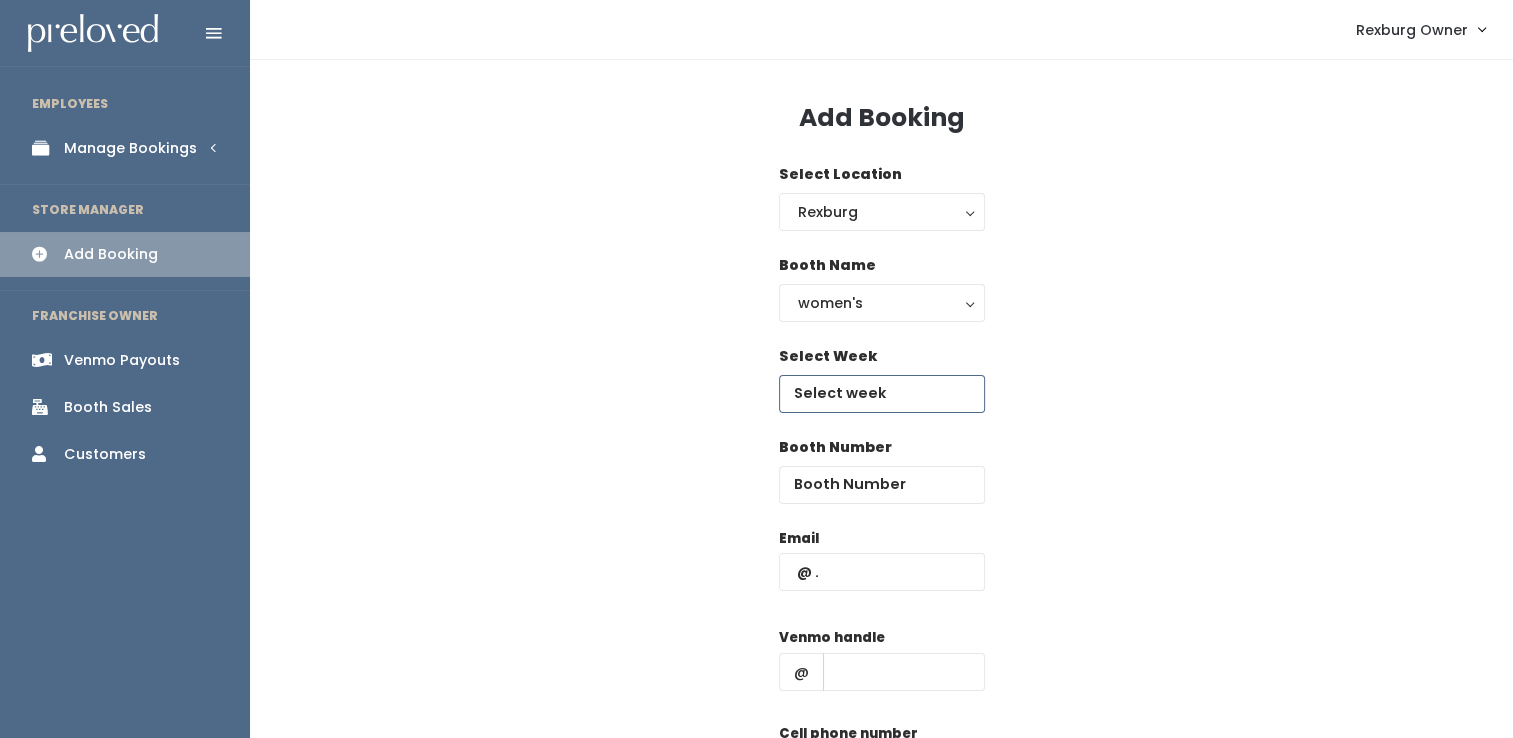 click at bounding box center (882, 394) 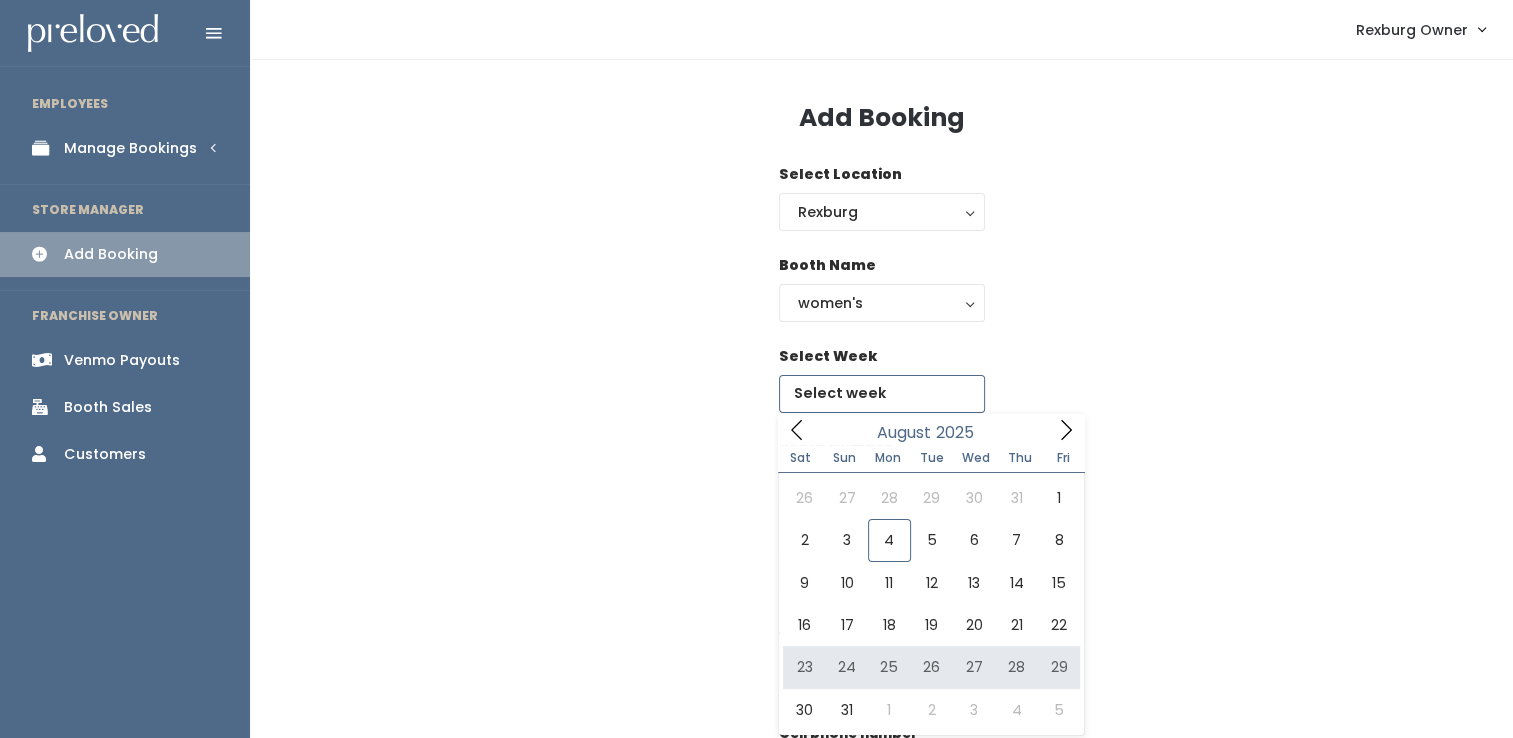 type on "August 23 to August 29" 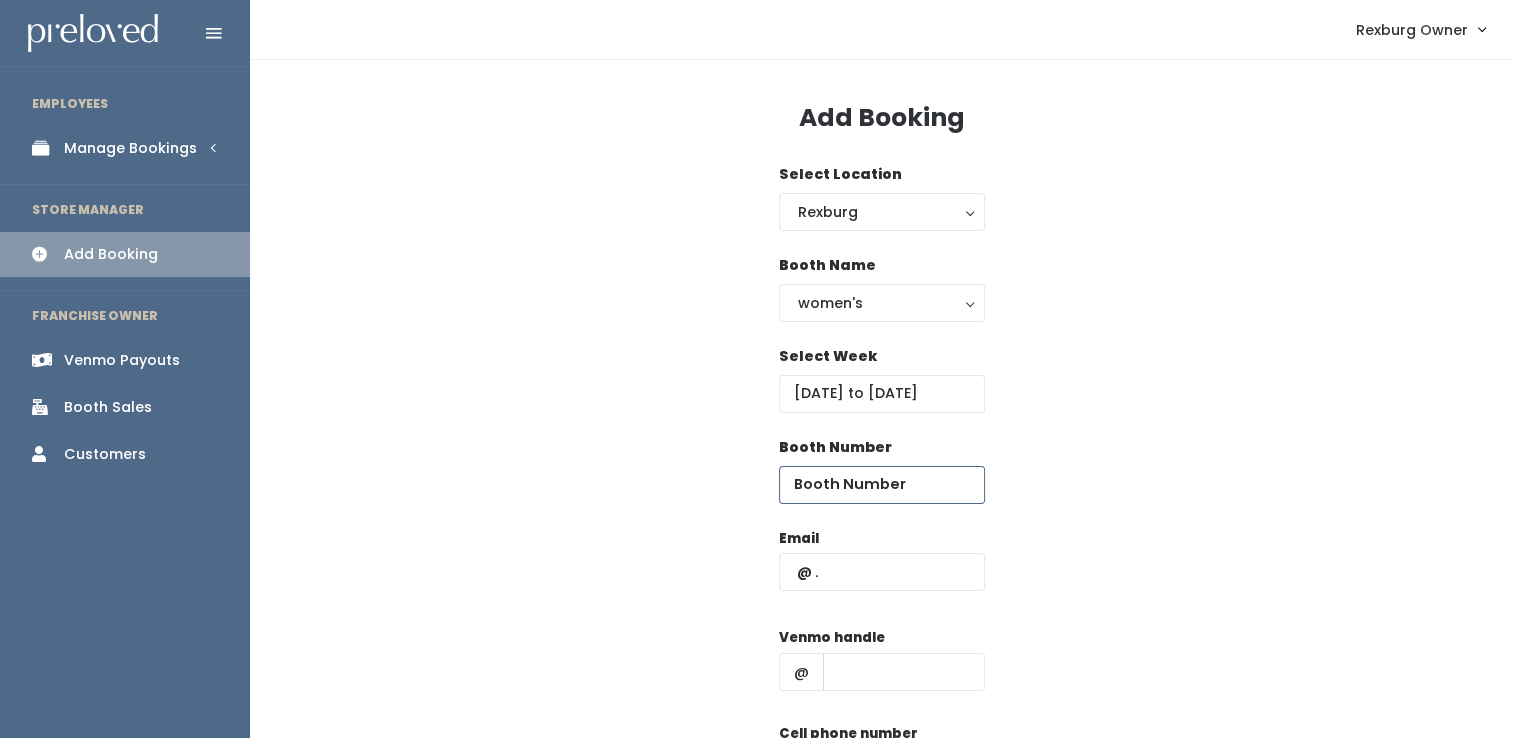 click at bounding box center (882, 485) 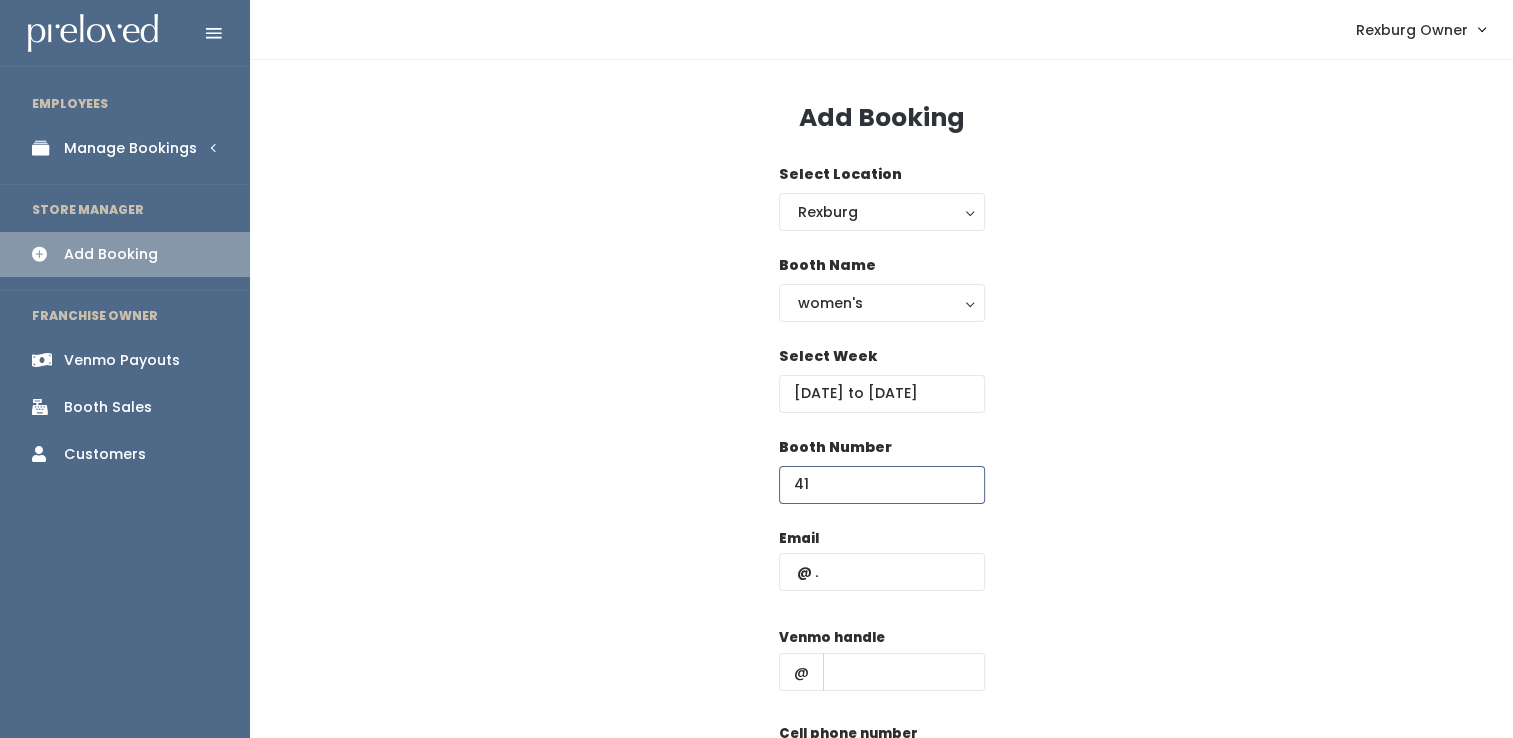 type on "41" 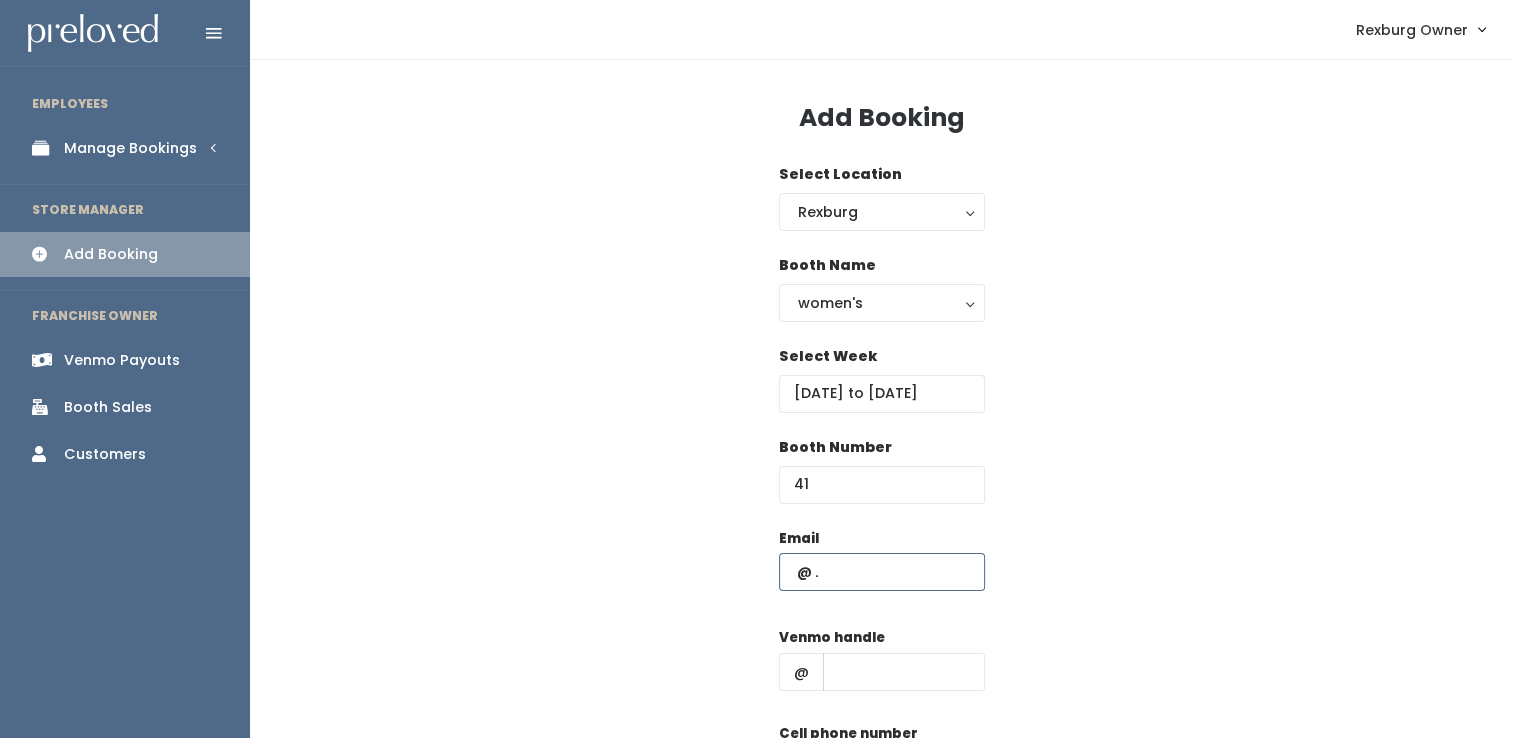 click at bounding box center (882, 572) 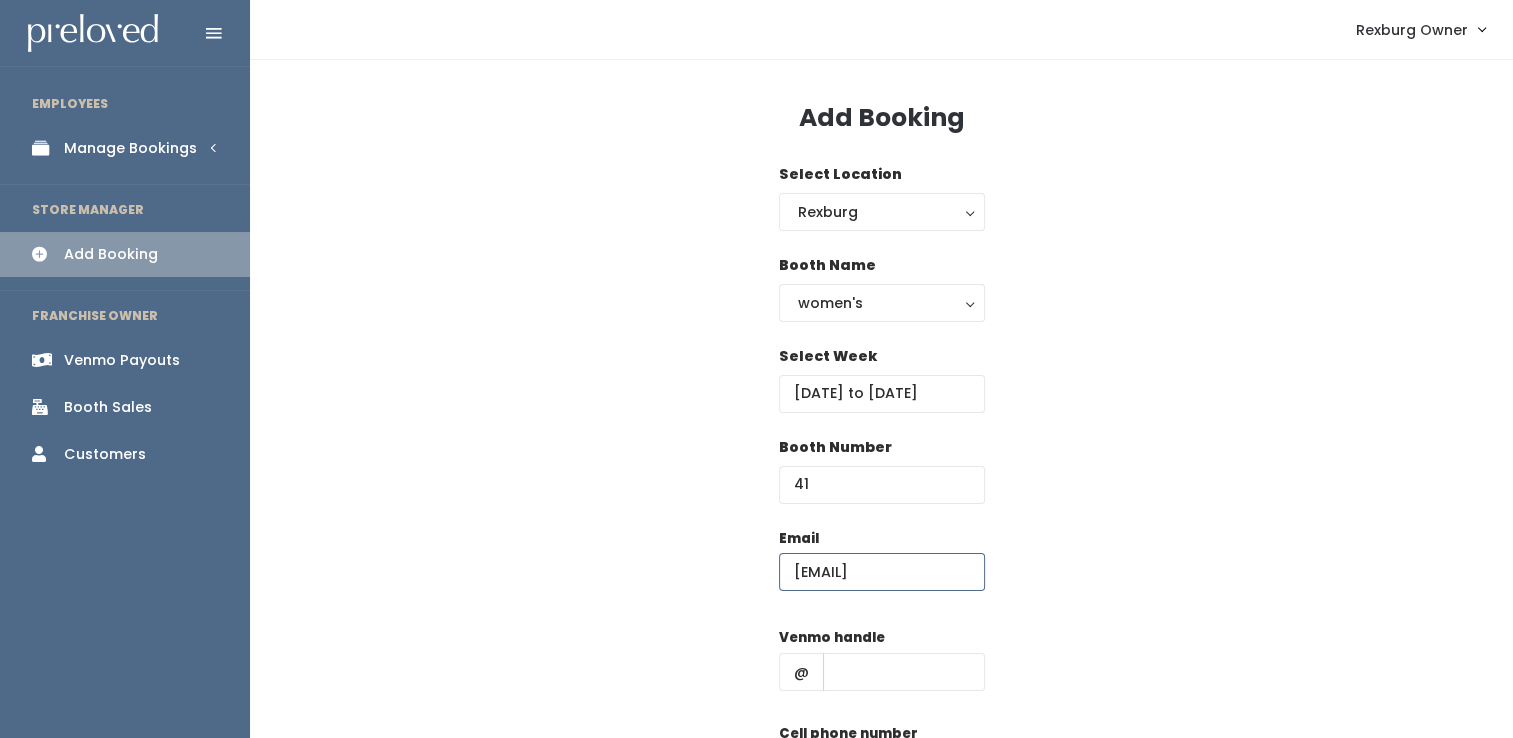 scroll, scrollTop: 0, scrollLeft: 0, axis: both 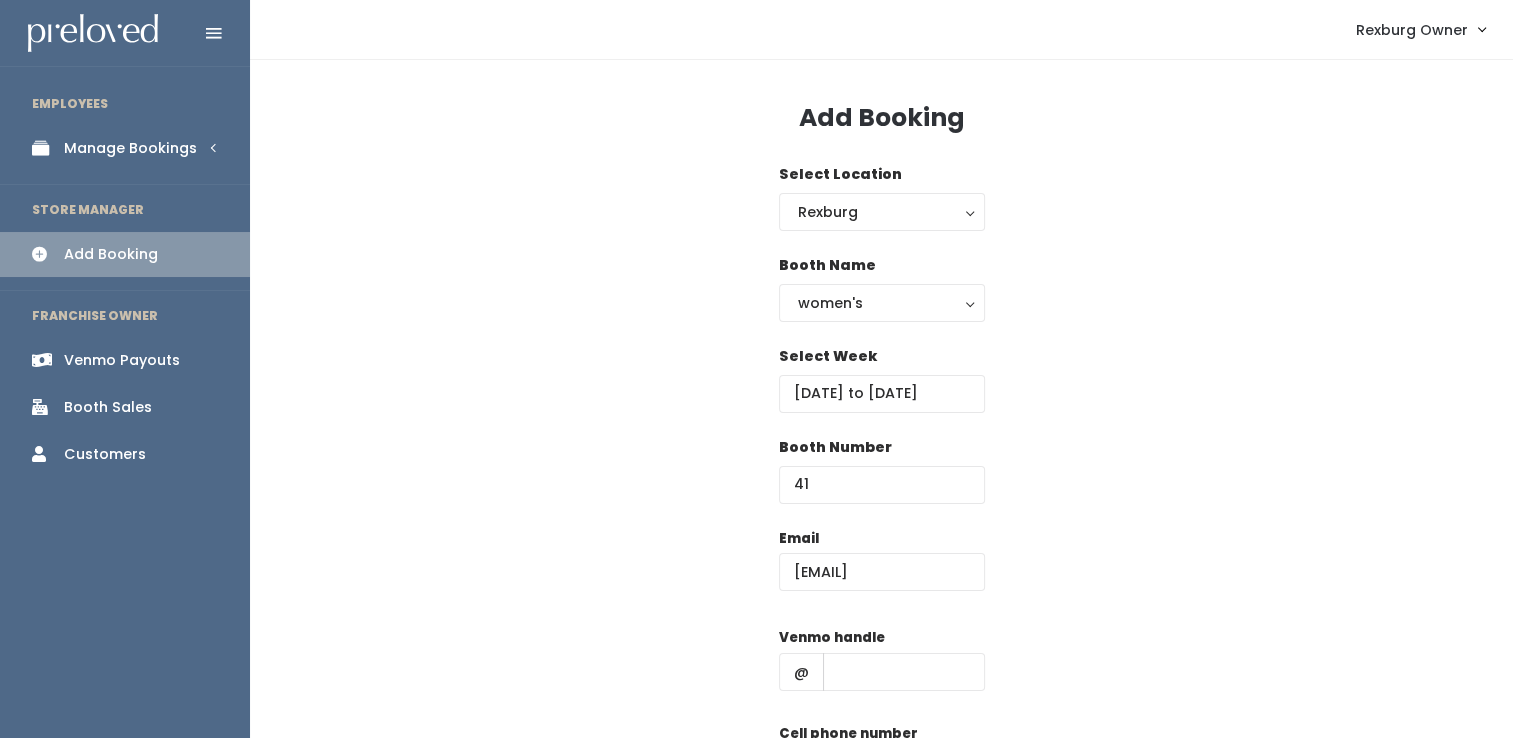 click on "@" at bounding box center [882, 672] 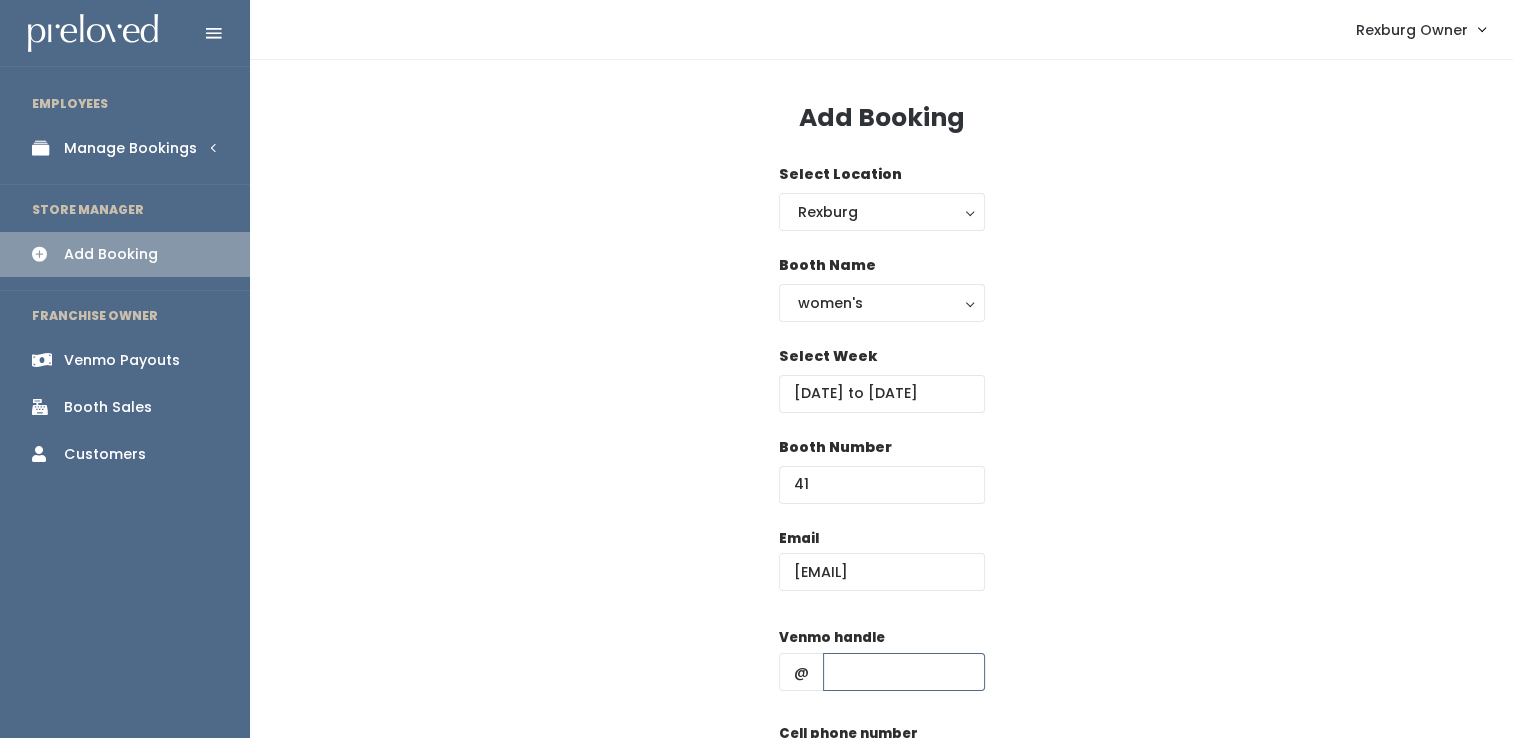 click at bounding box center [904, 672] 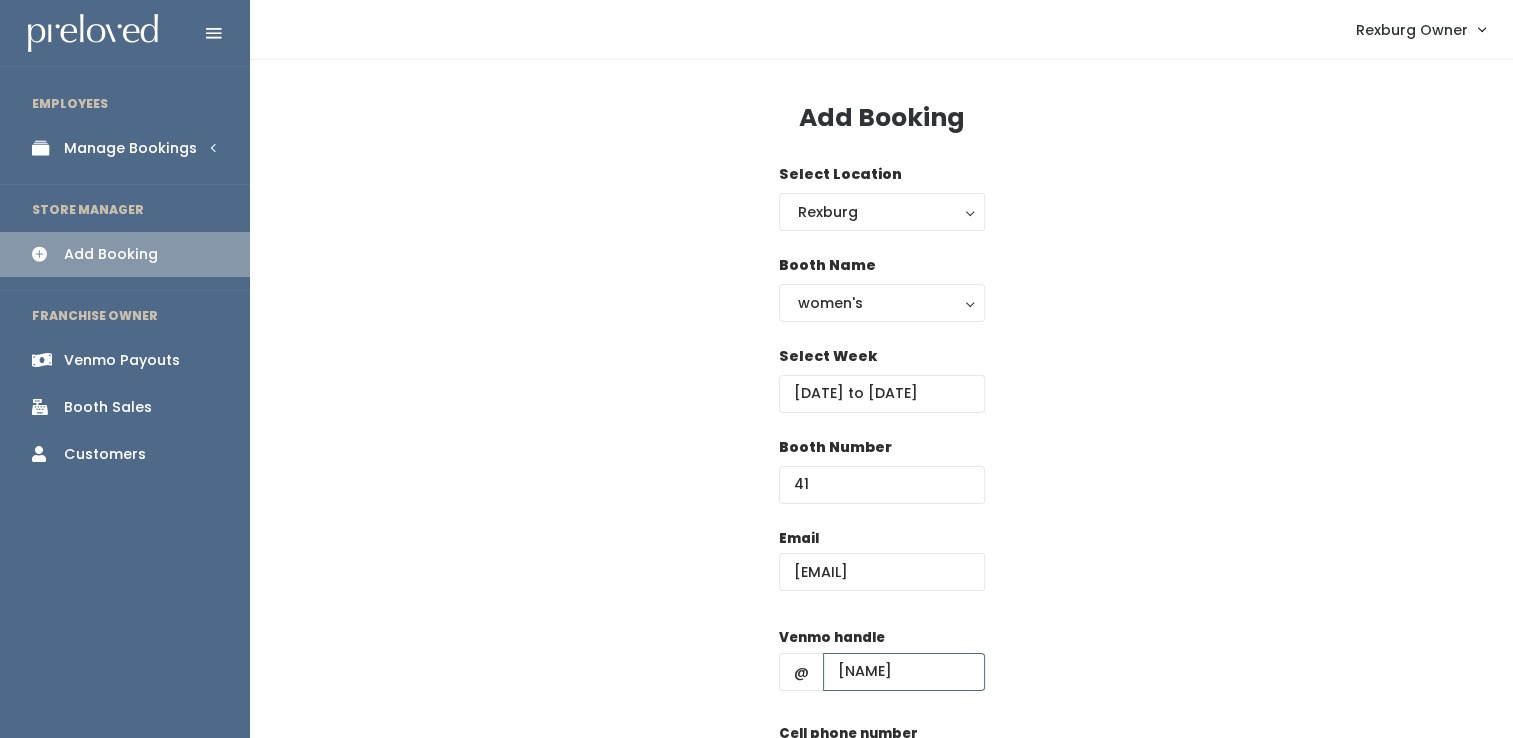 type on "jmillincook" 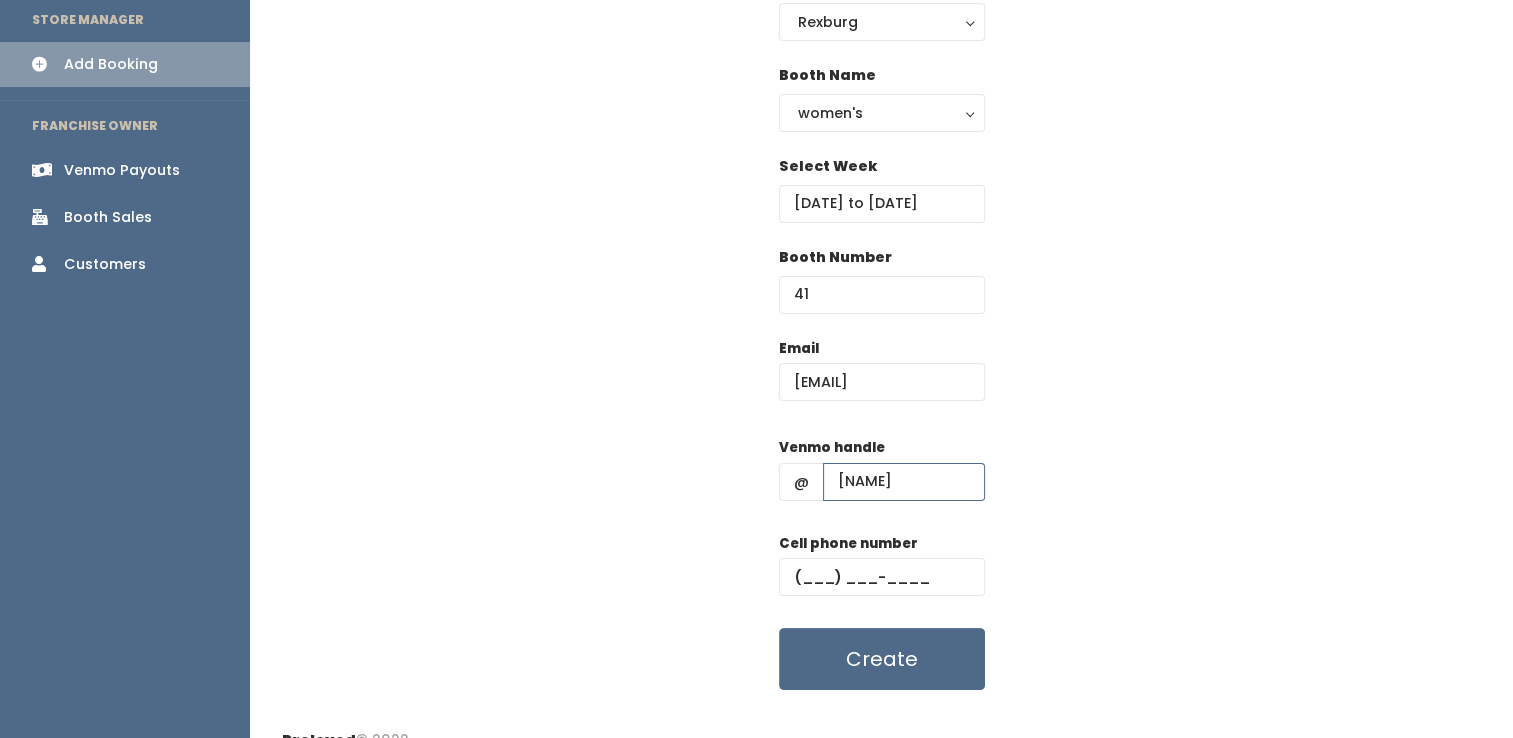 scroll, scrollTop: 219, scrollLeft: 0, axis: vertical 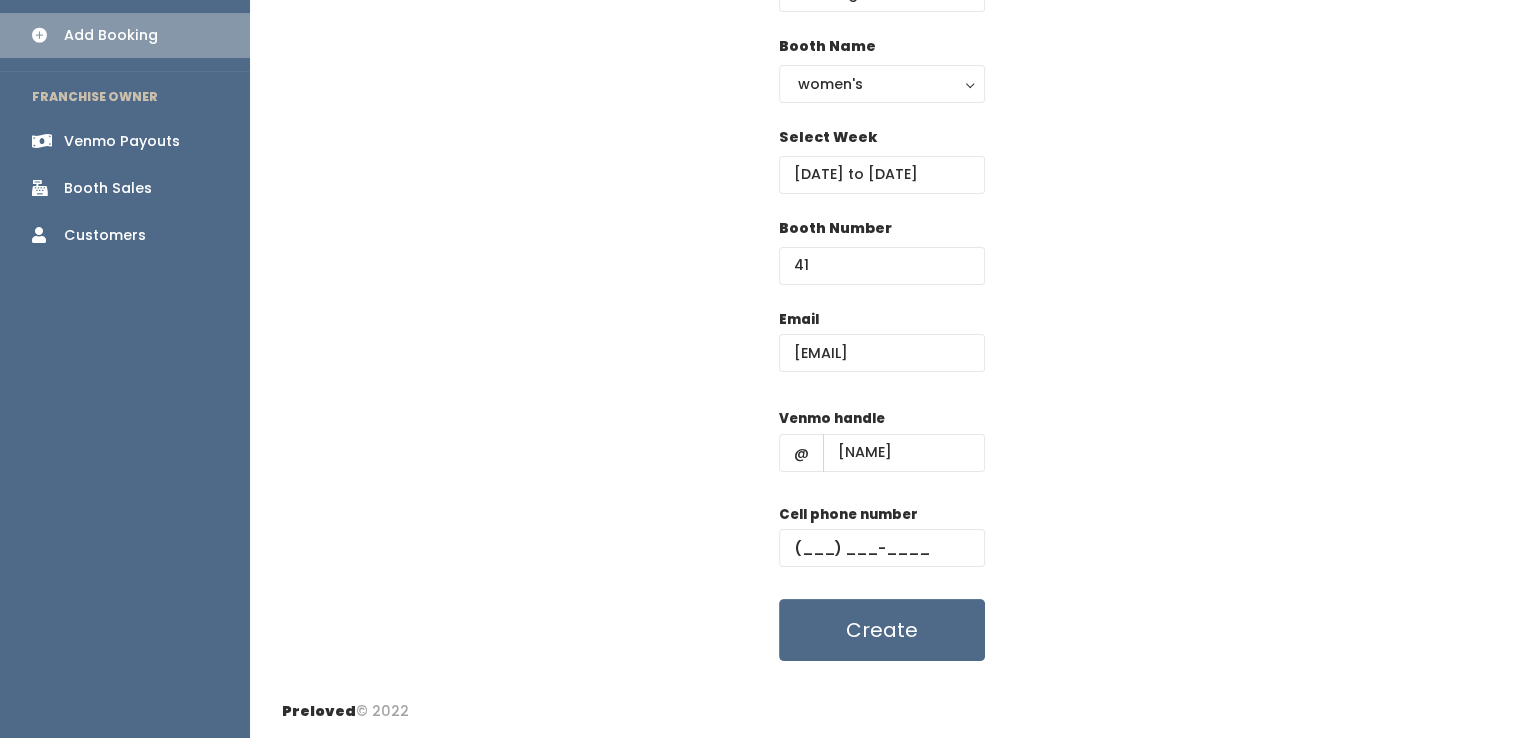 click on "Cell phone number" at bounding box center (882, 544) 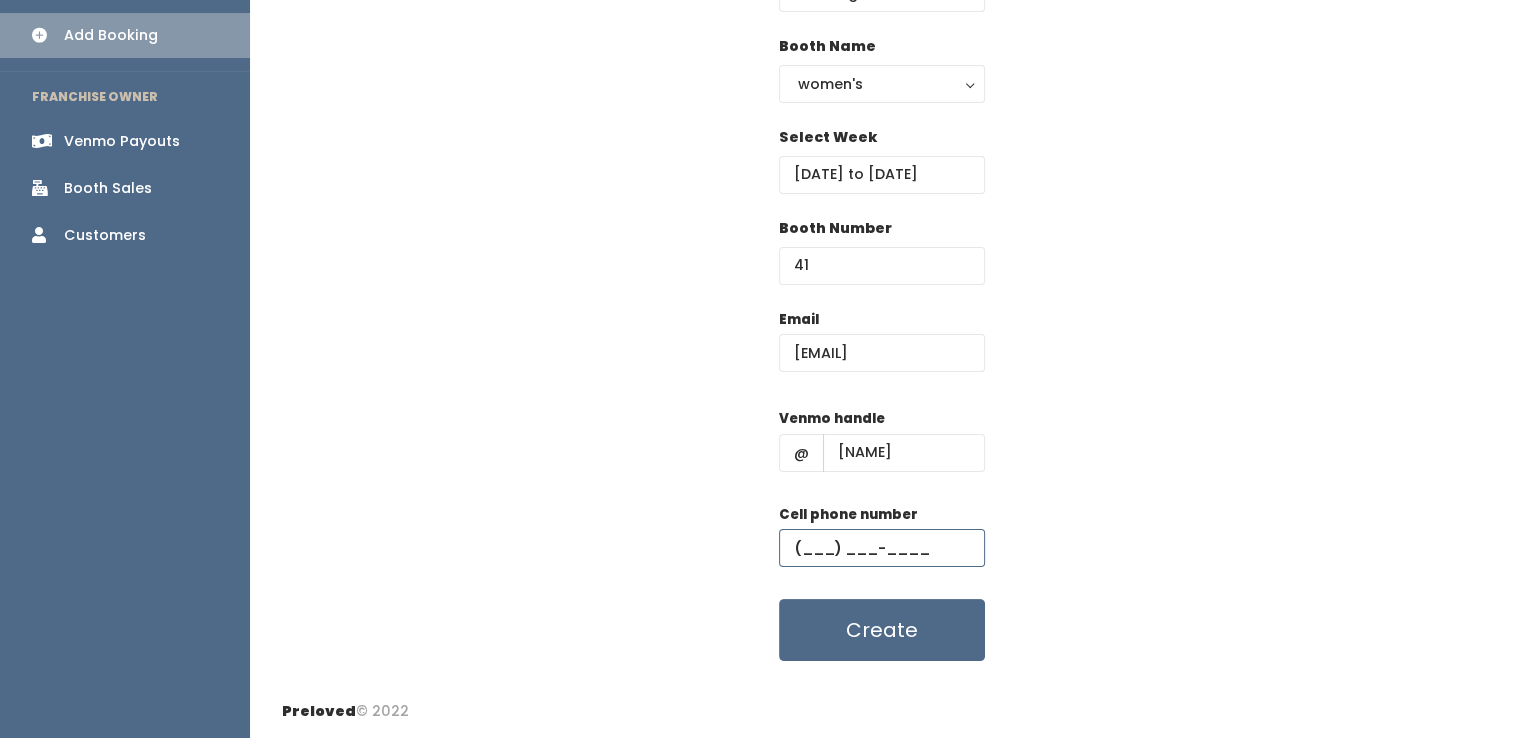 click at bounding box center [882, 548] 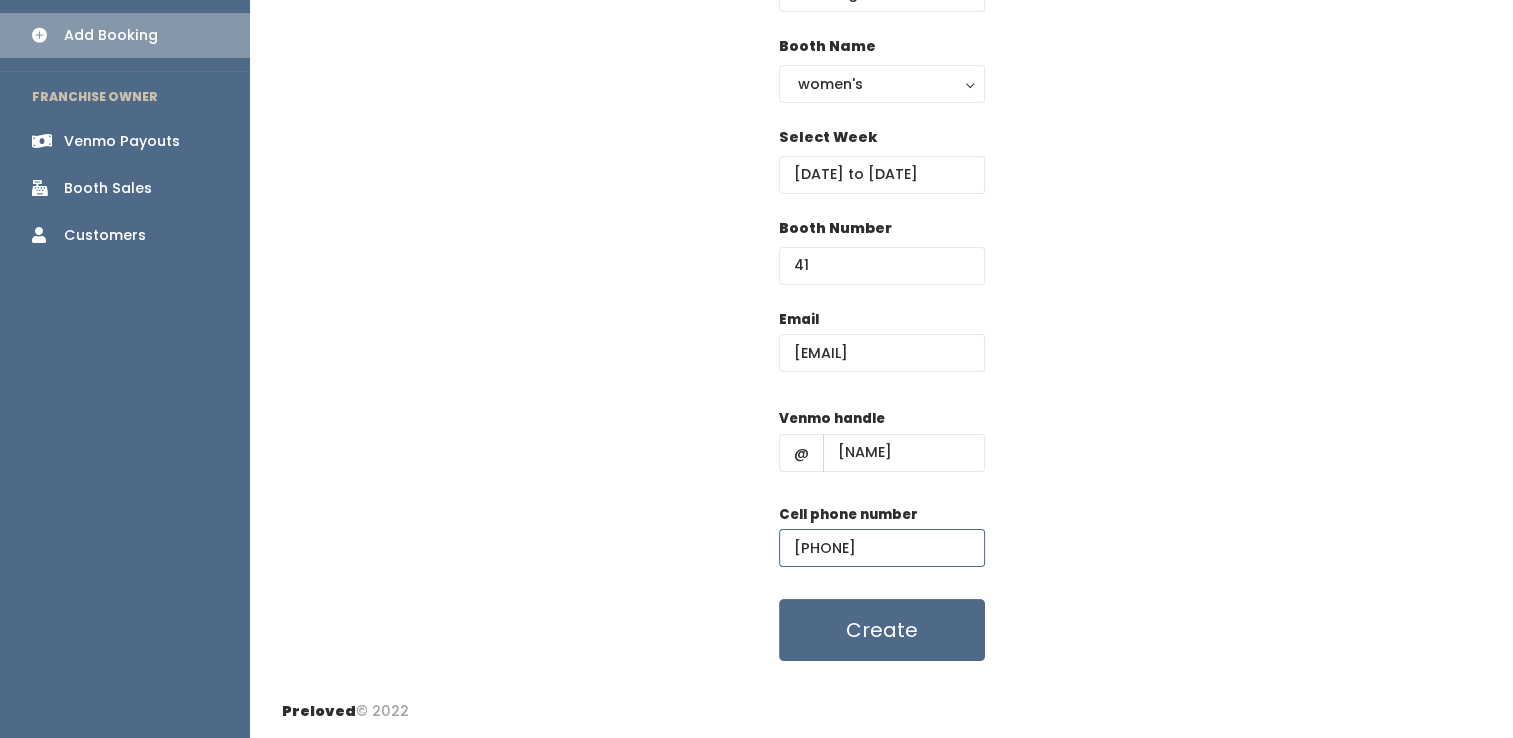 type on "(602) 451-6696" 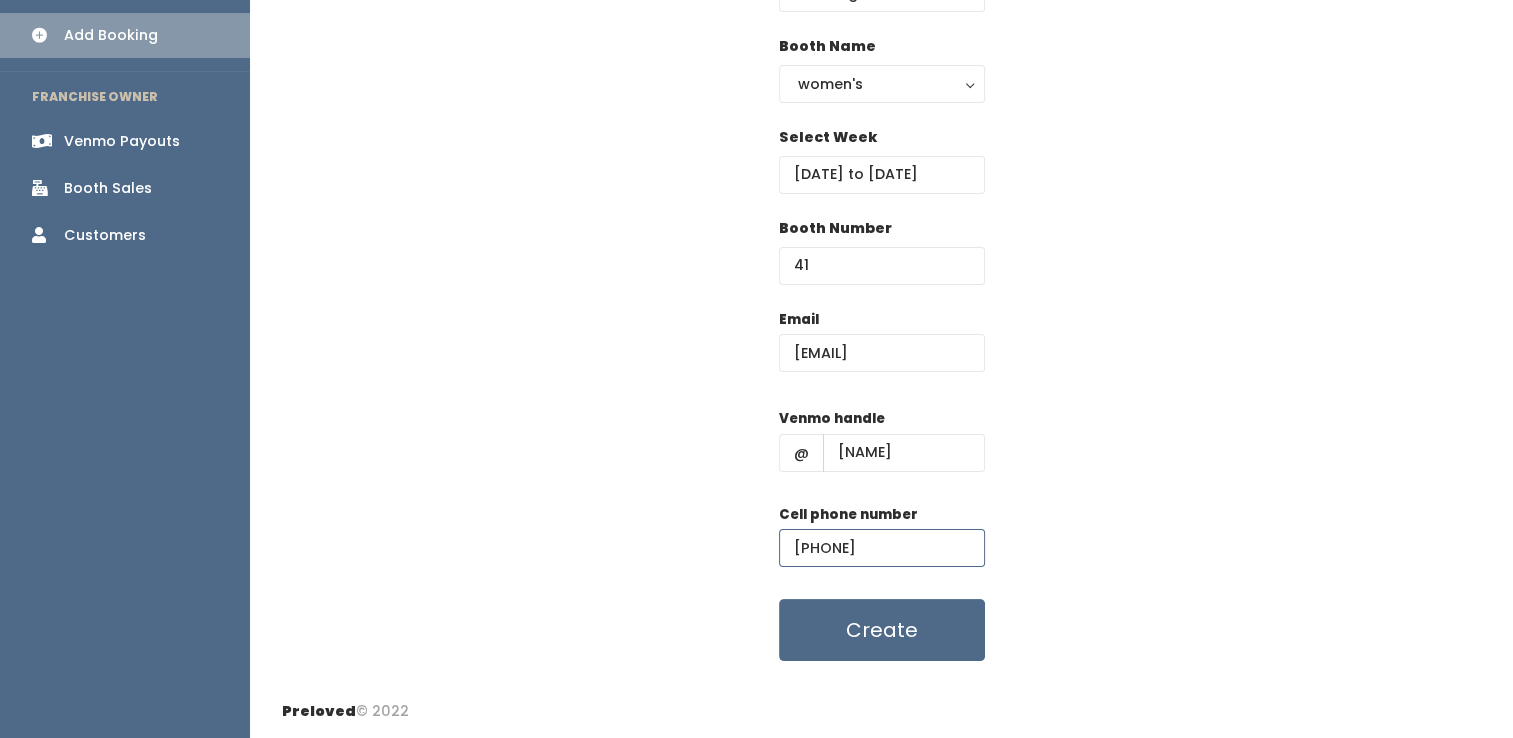 click on "Create" at bounding box center [882, 630] 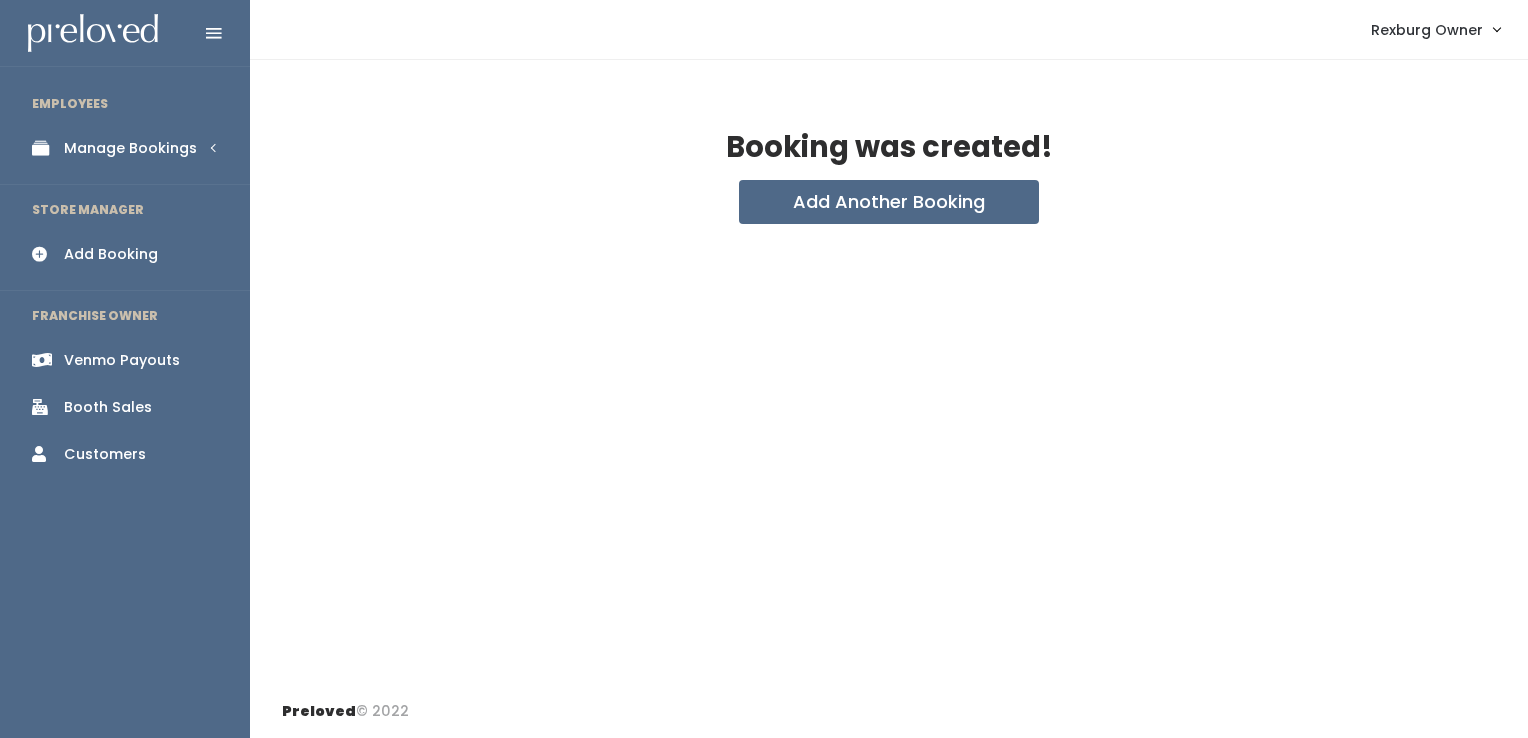 scroll, scrollTop: 0, scrollLeft: 0, axis: both 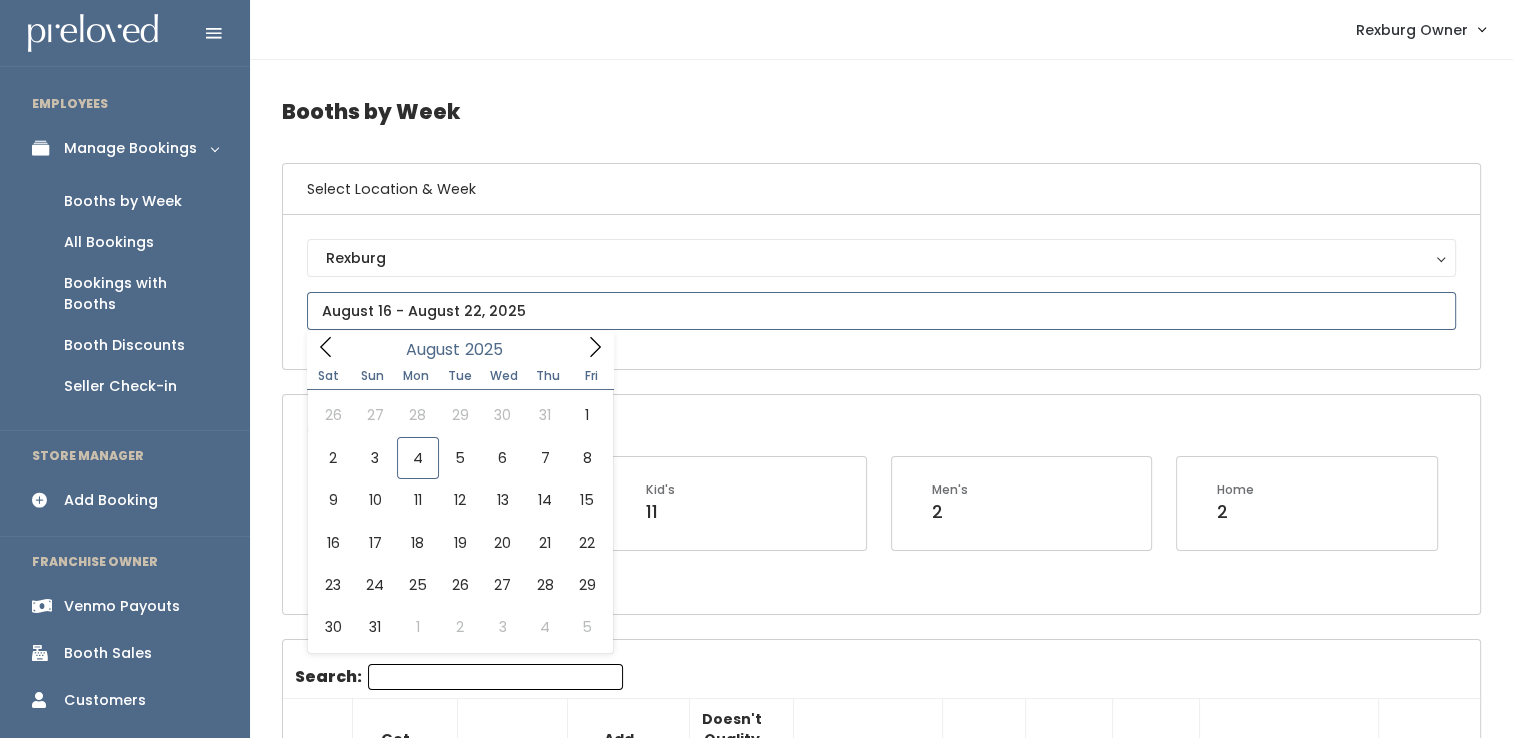 click at bounding box center (881, 311) 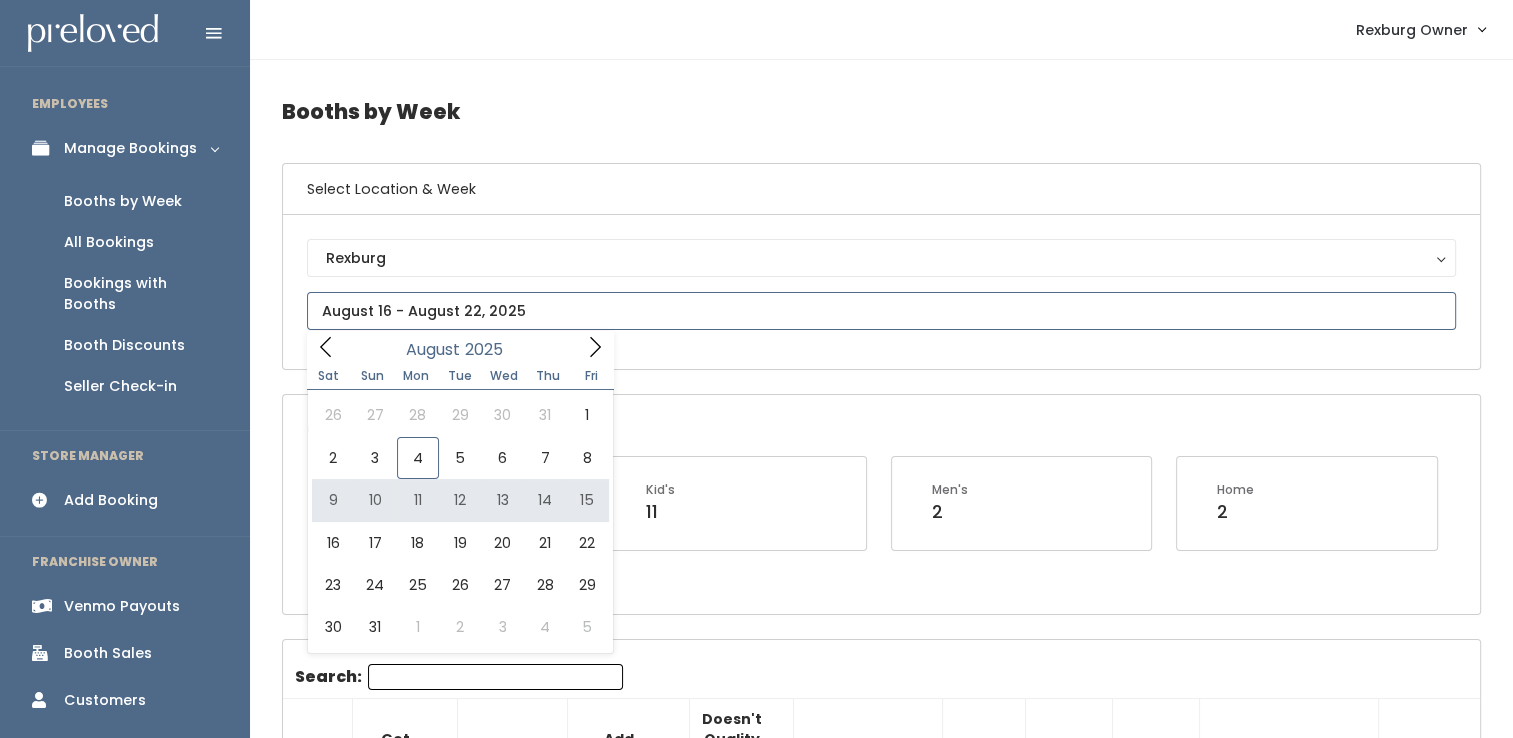 type on "August 9 to August 15" 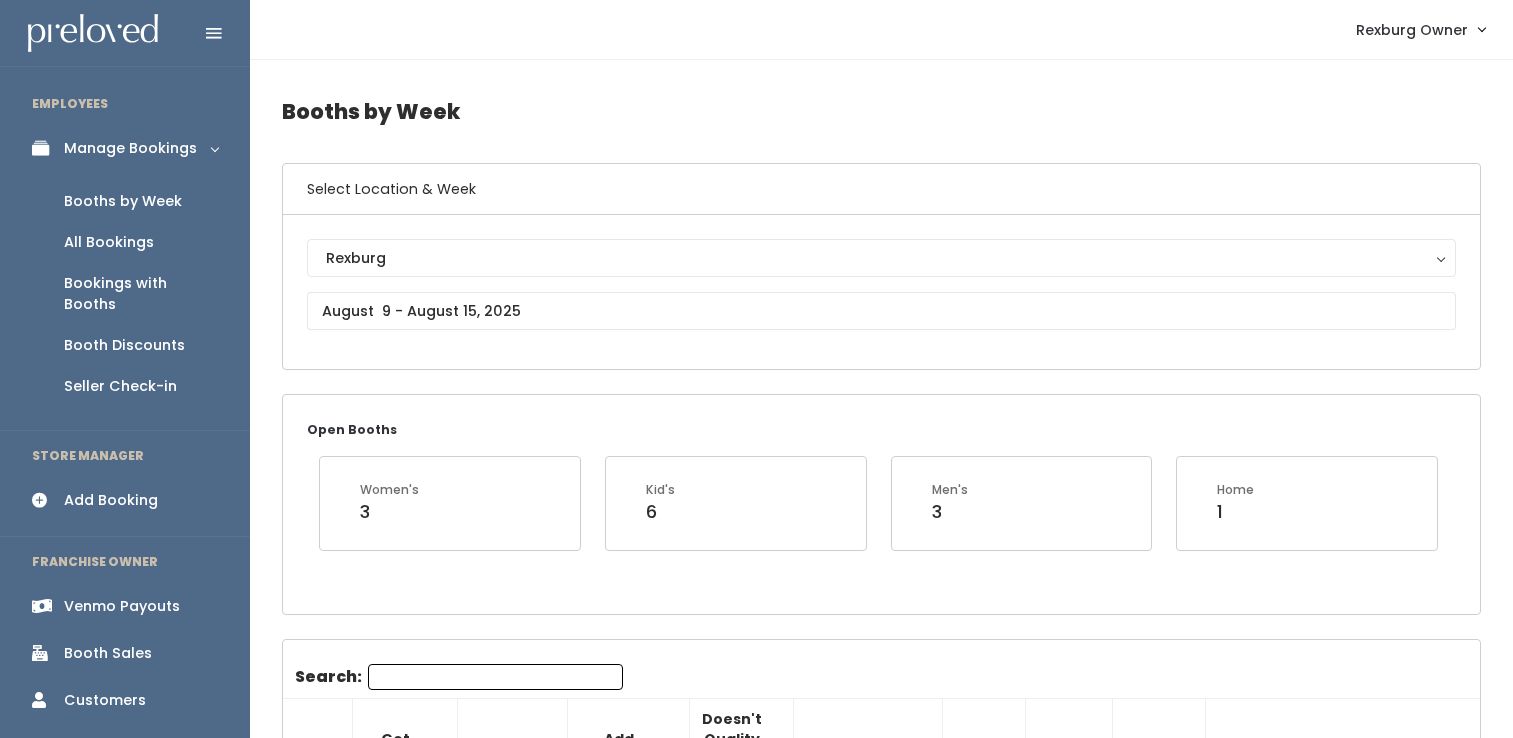 scroll, scrollTop: 0, scrollLeft: 0, axis: both 